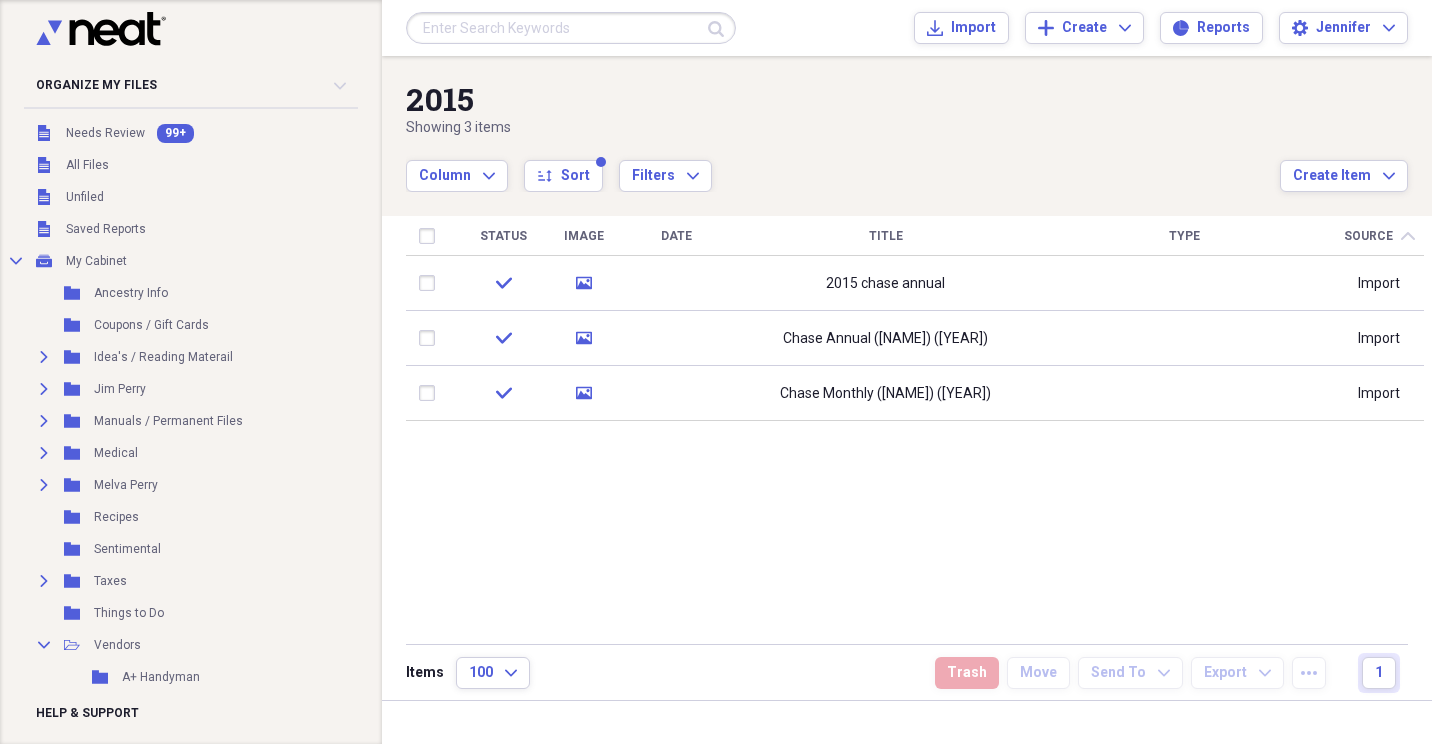 scroll, scrollTop: 0, scrollLeft: 0, axis: both 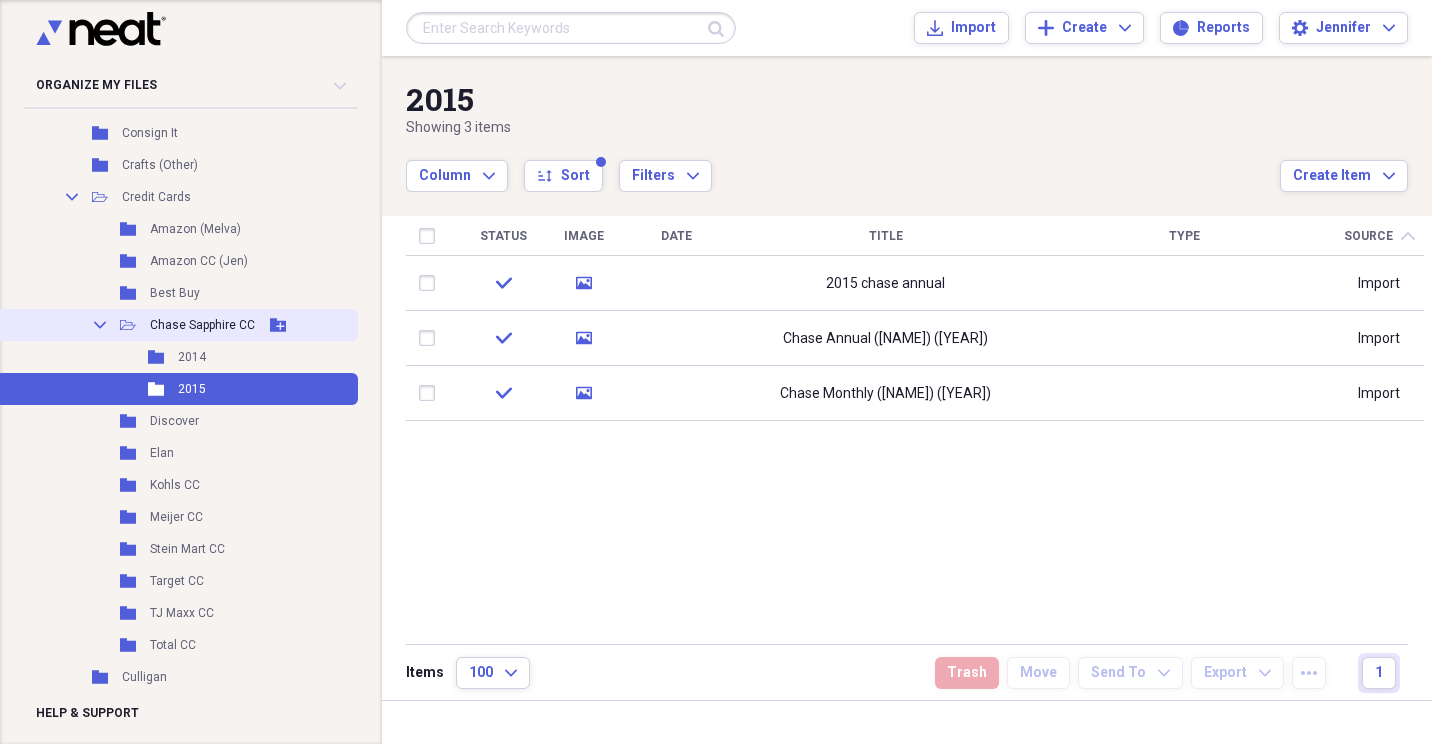 click on "Chase Sapphire CC" at bounding box center (202, 325) 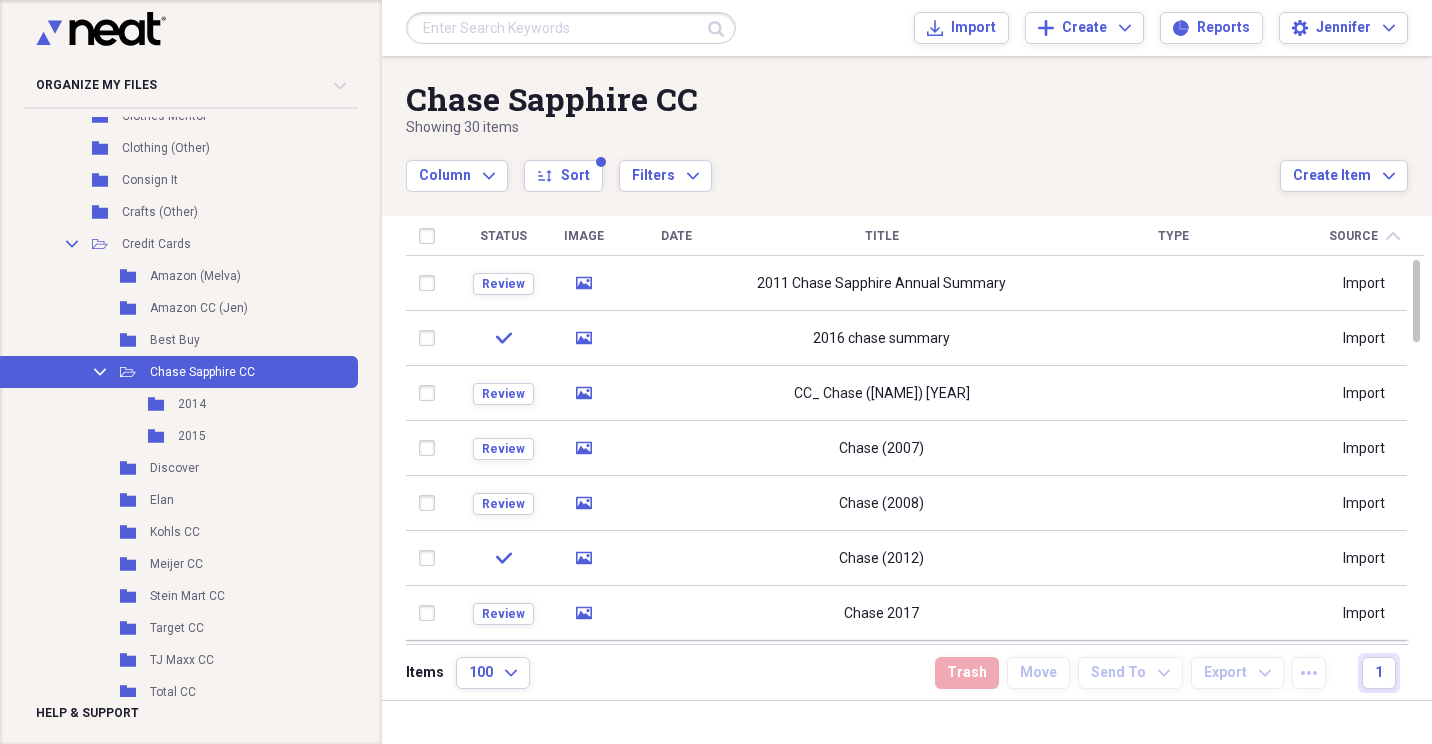 scroll, scrollTop: 1600, scrollLeft: 0, axis: vertical 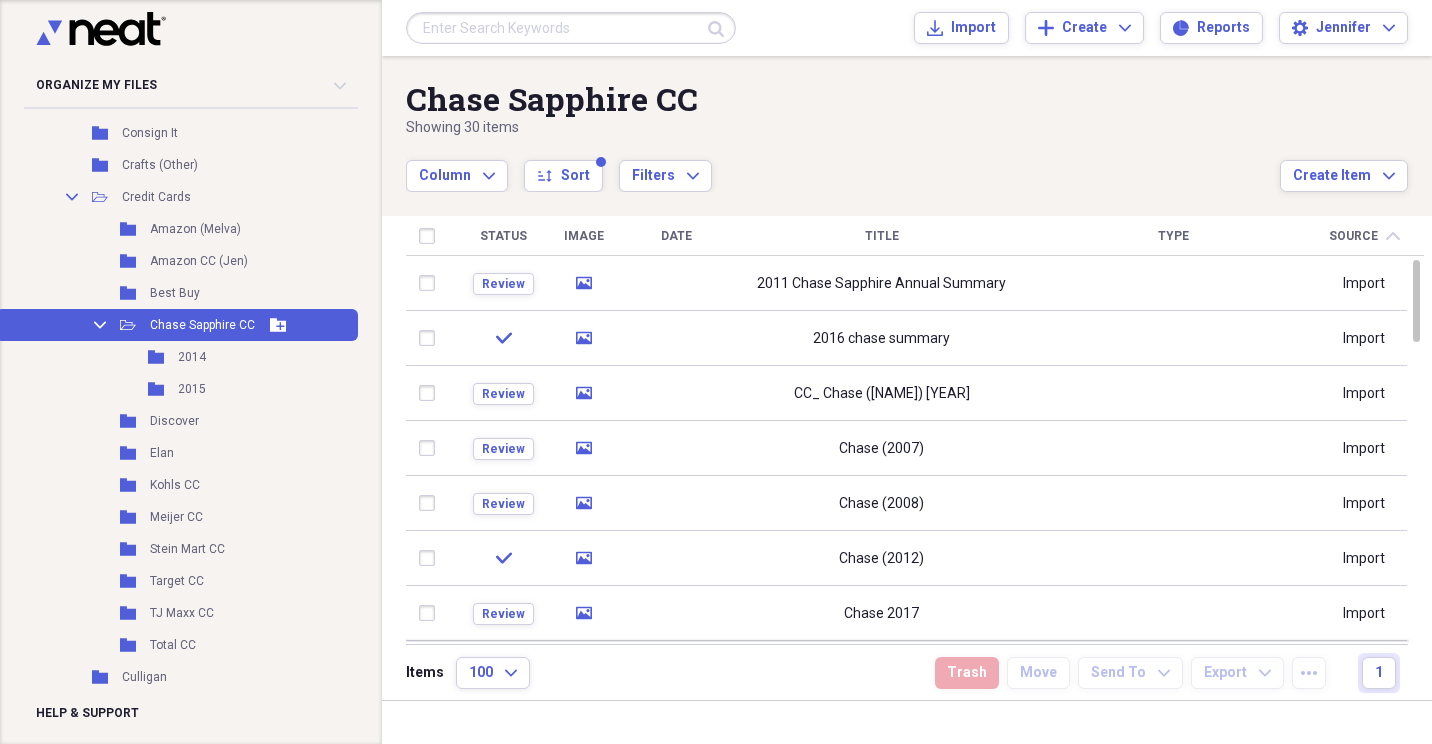 click 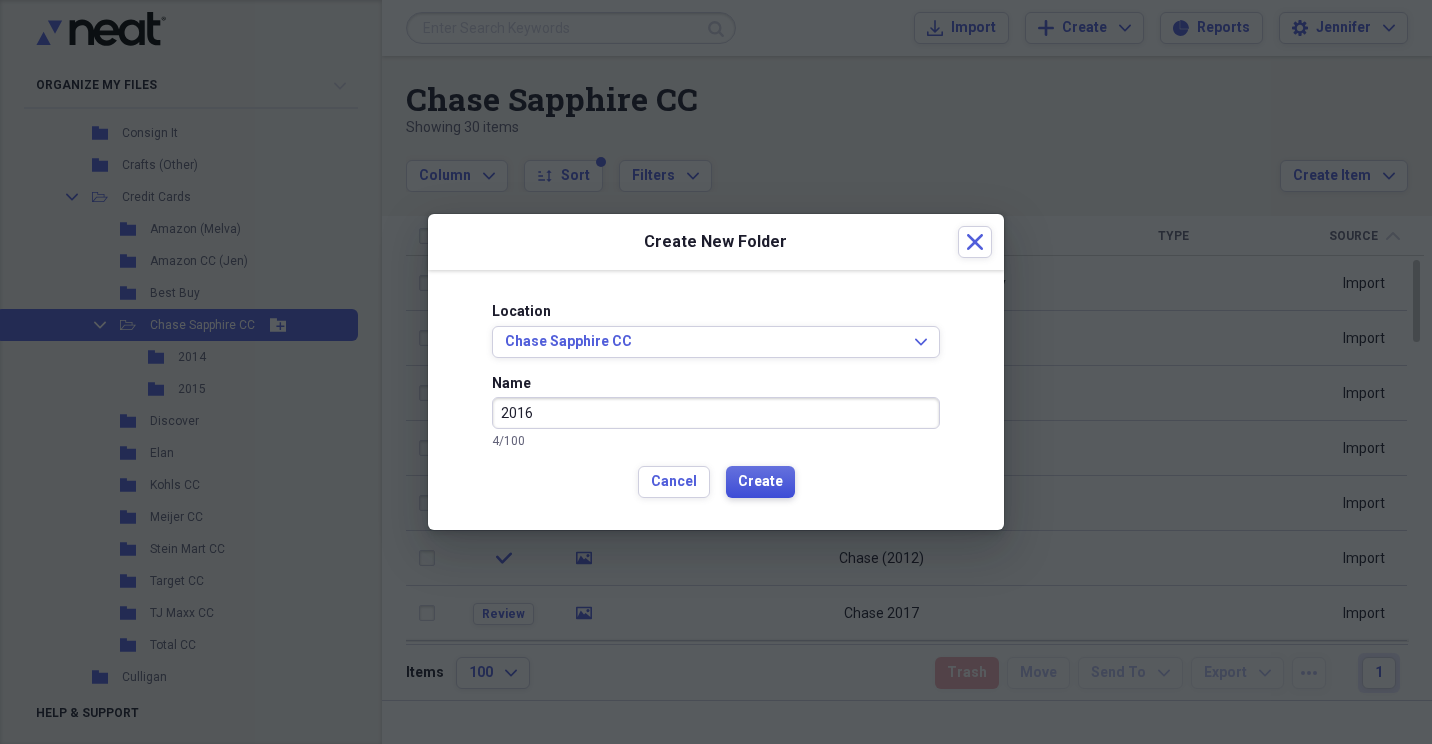 type on "2016" 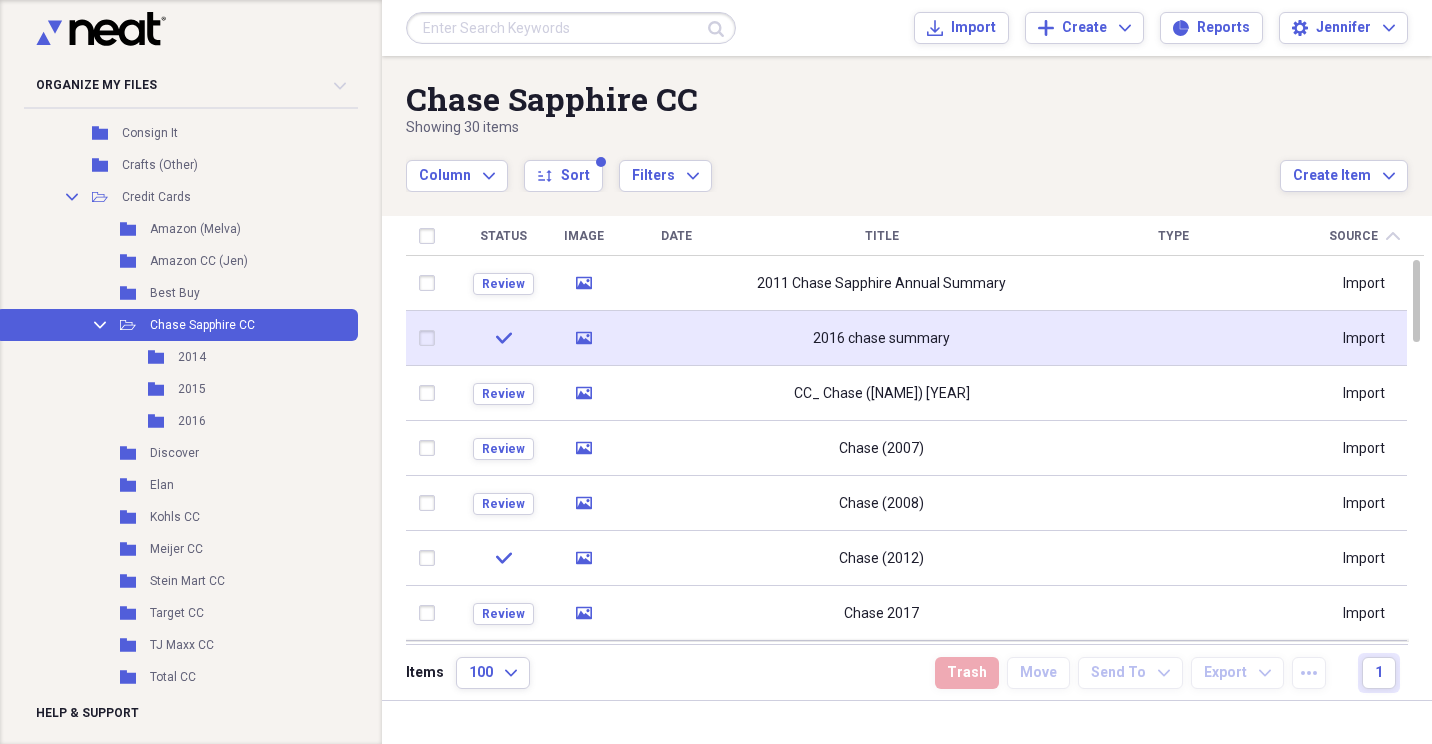 click at bounding box center [431, 338] 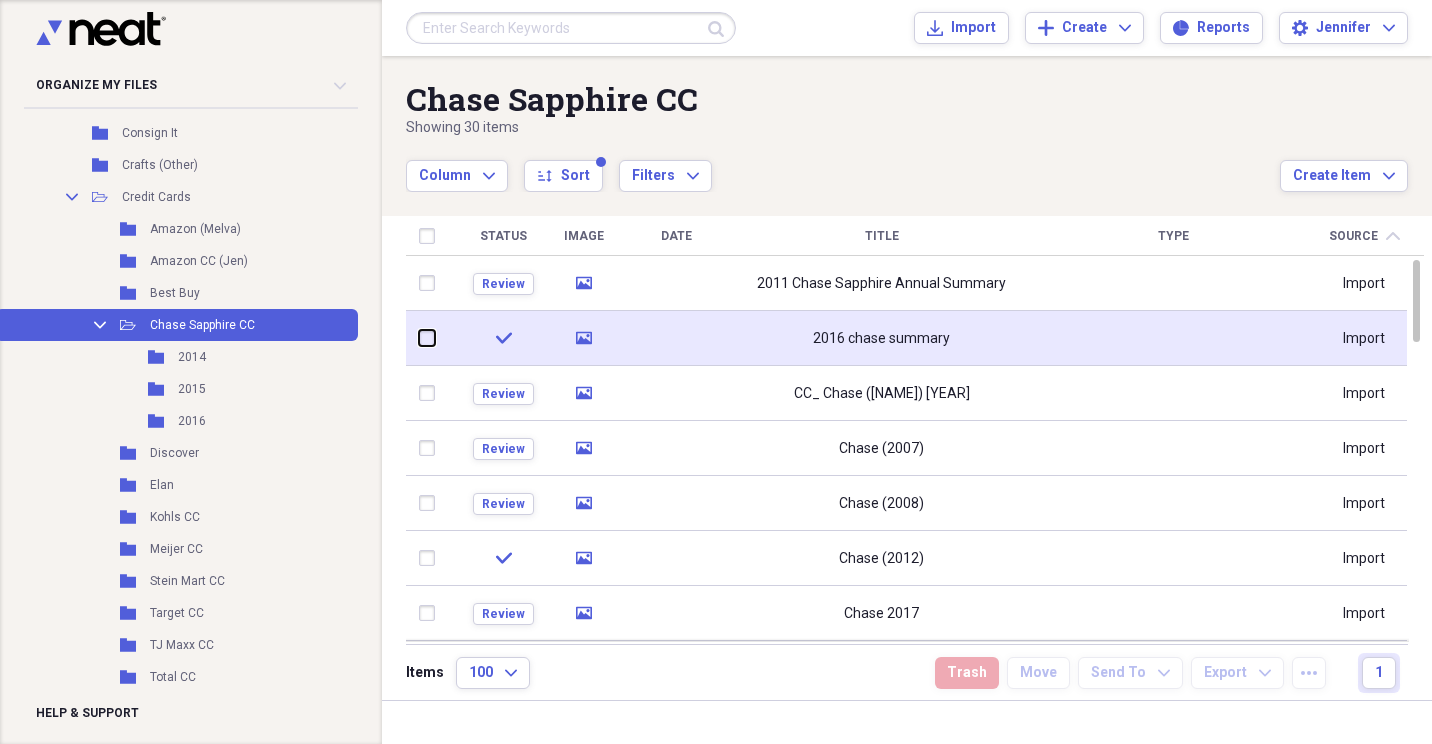 click at bounding box center (419, 338) 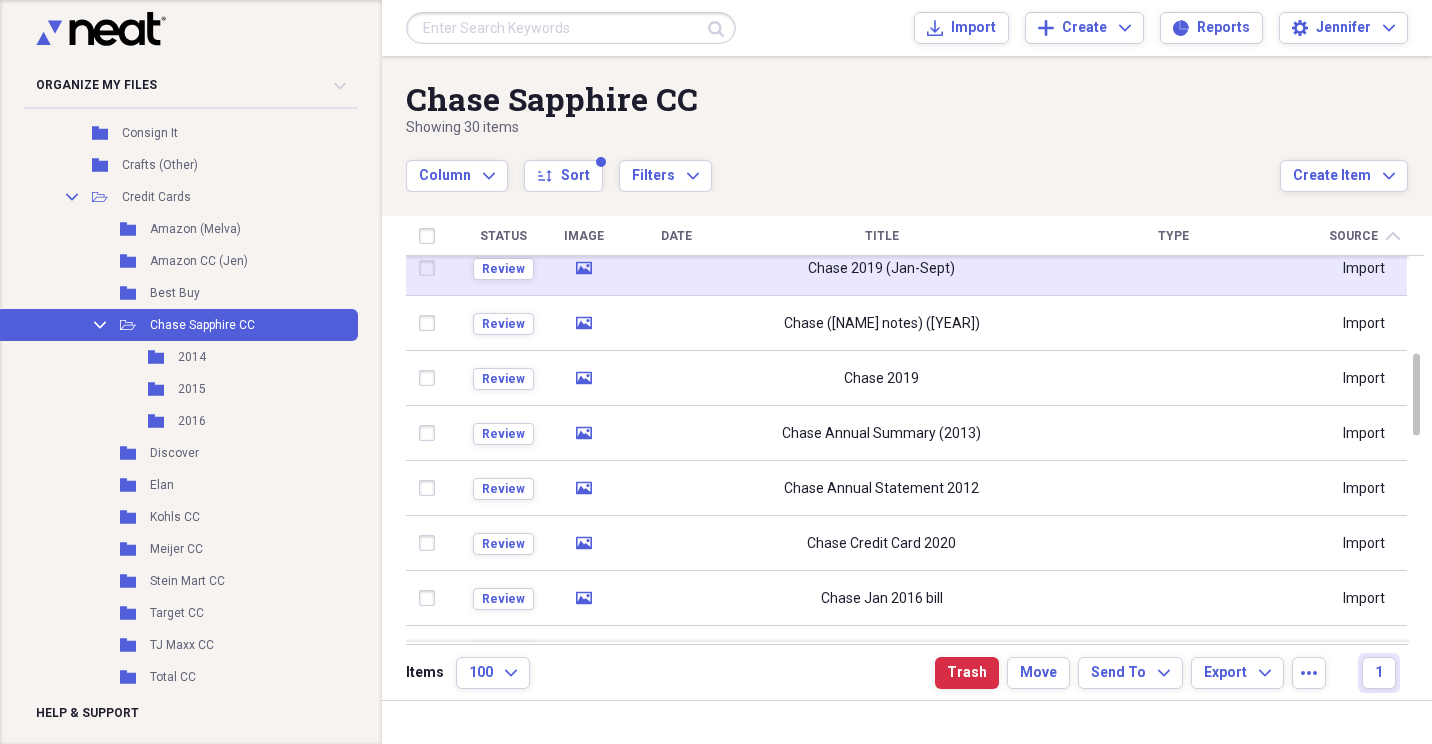 checkbox on "false" 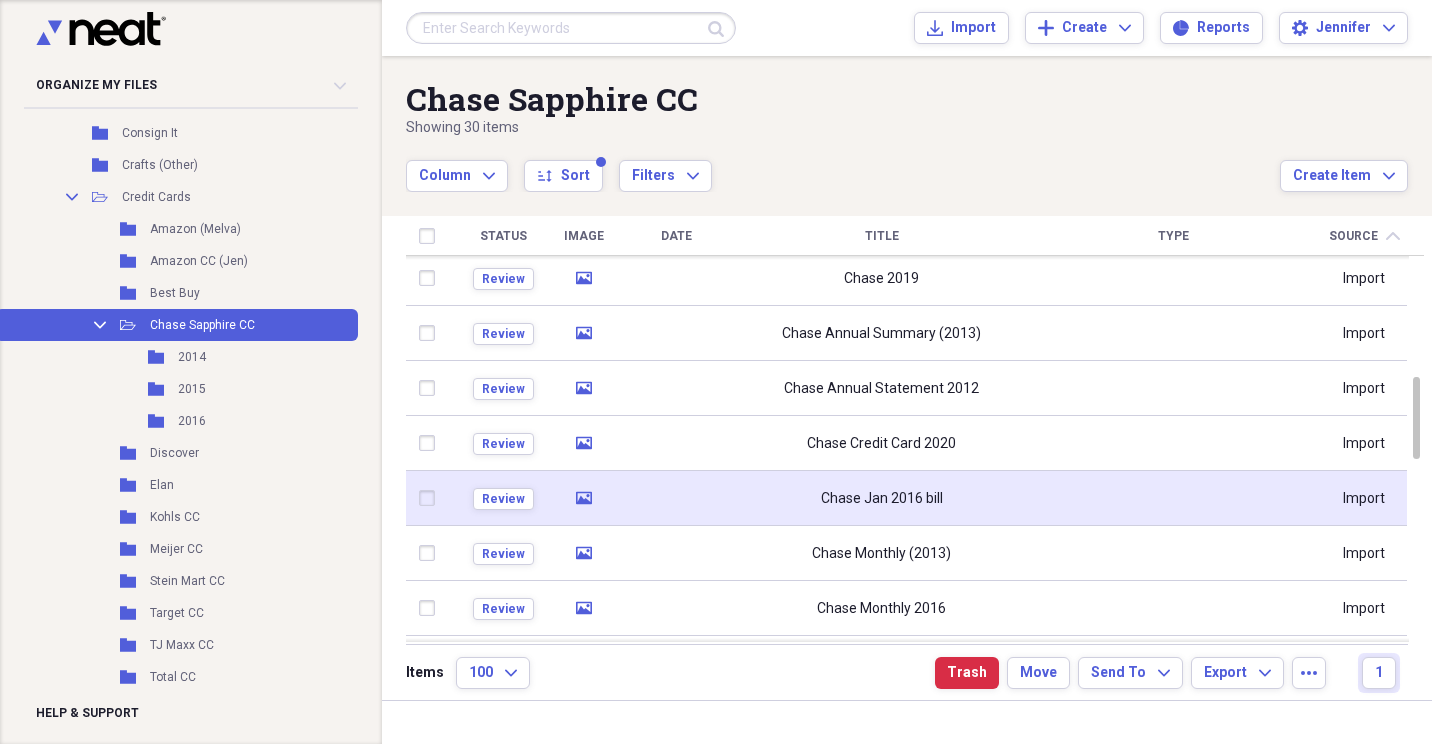 click at bounding box center (431, 498) 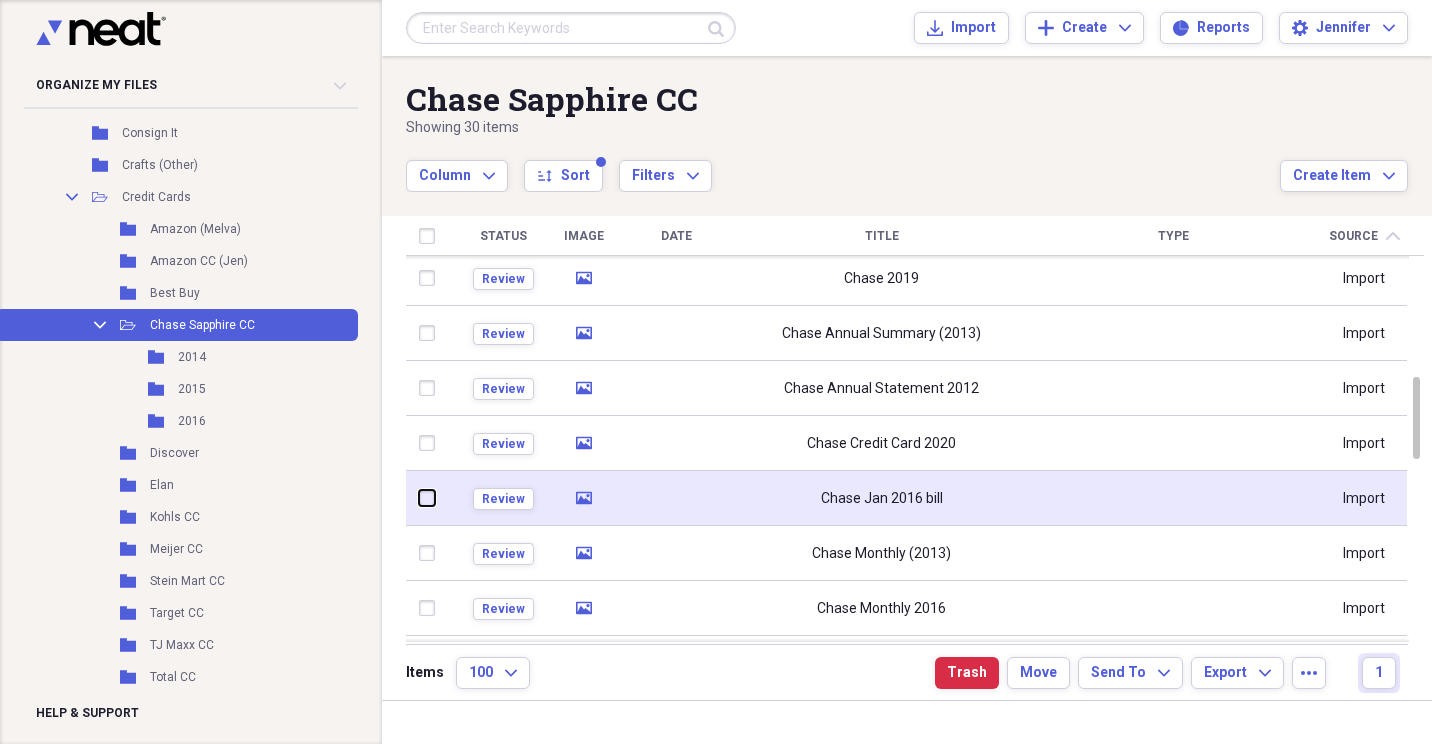 click at bounding box center [419, 498] 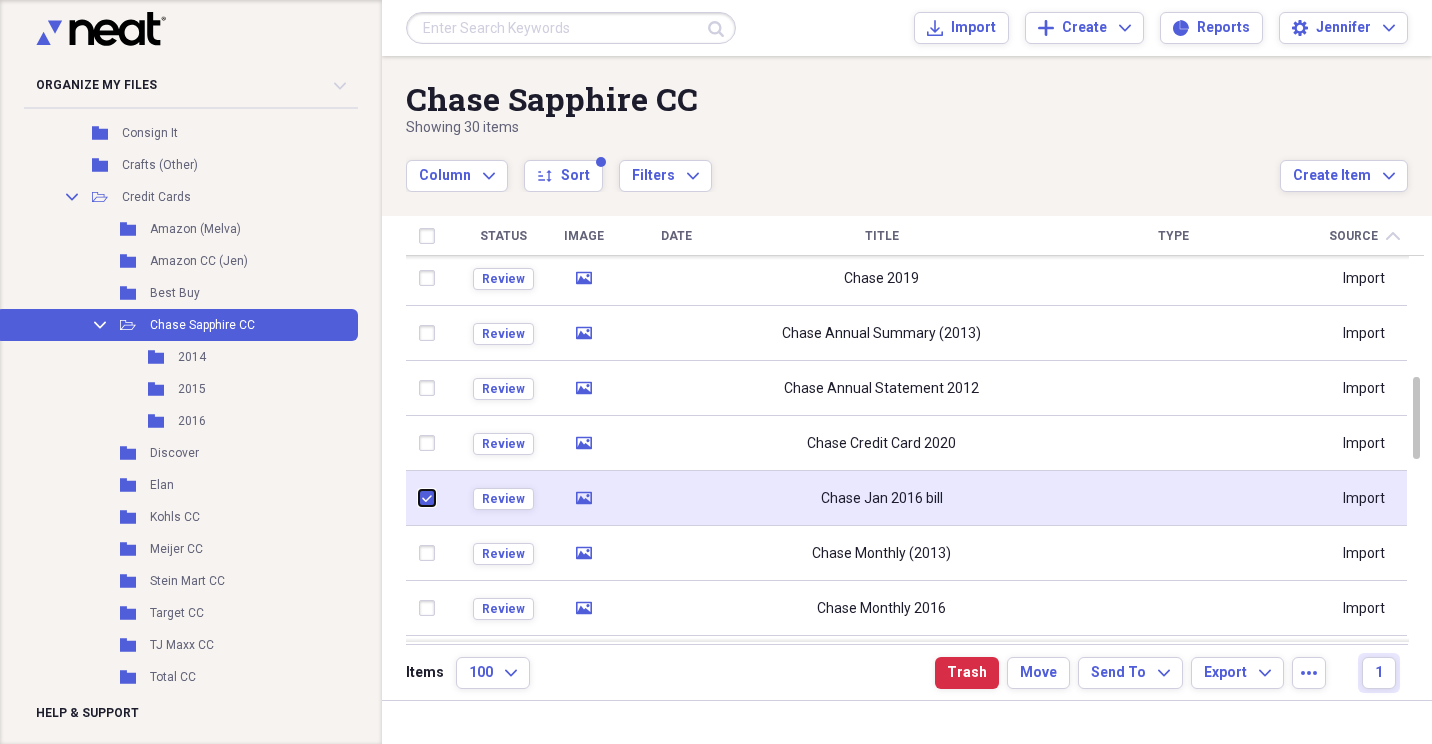 checkbox on "true" 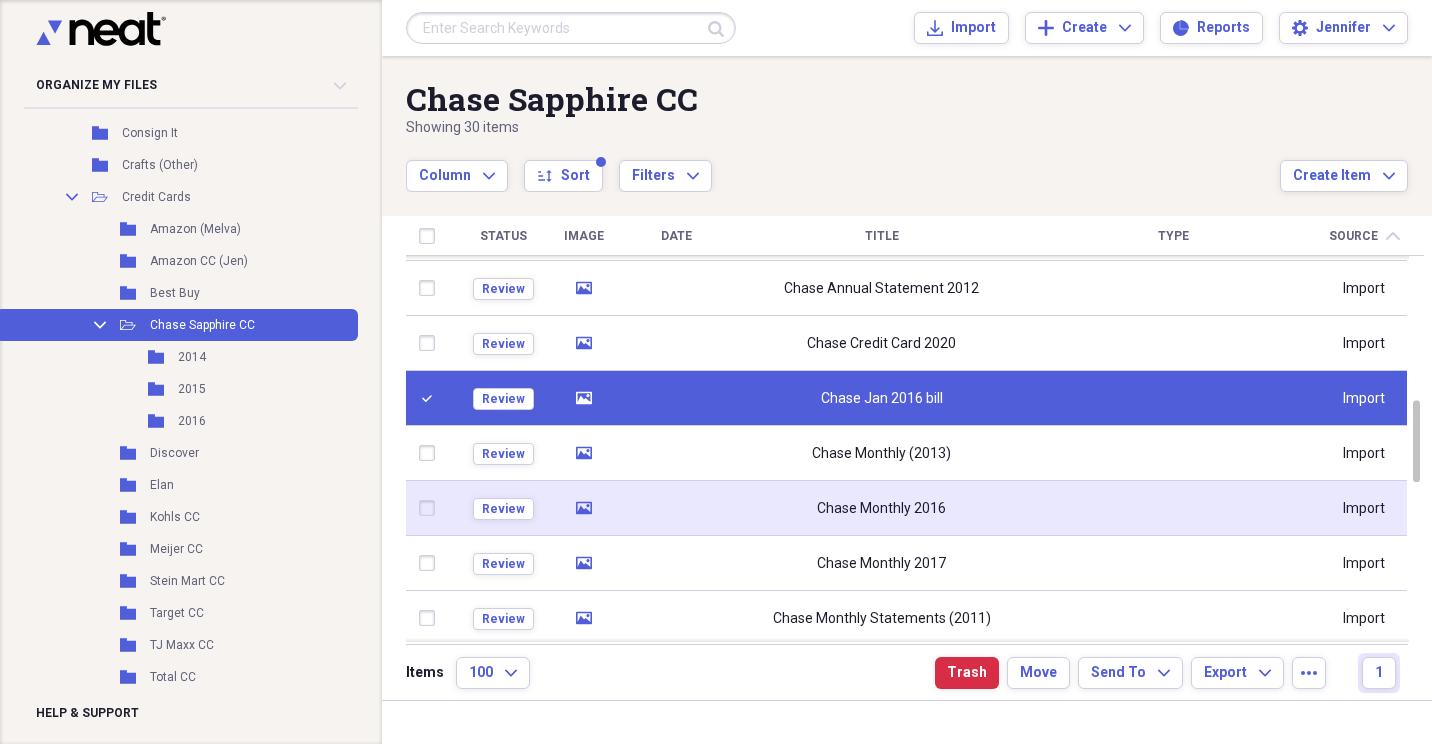click at bounding box center (431, 508) 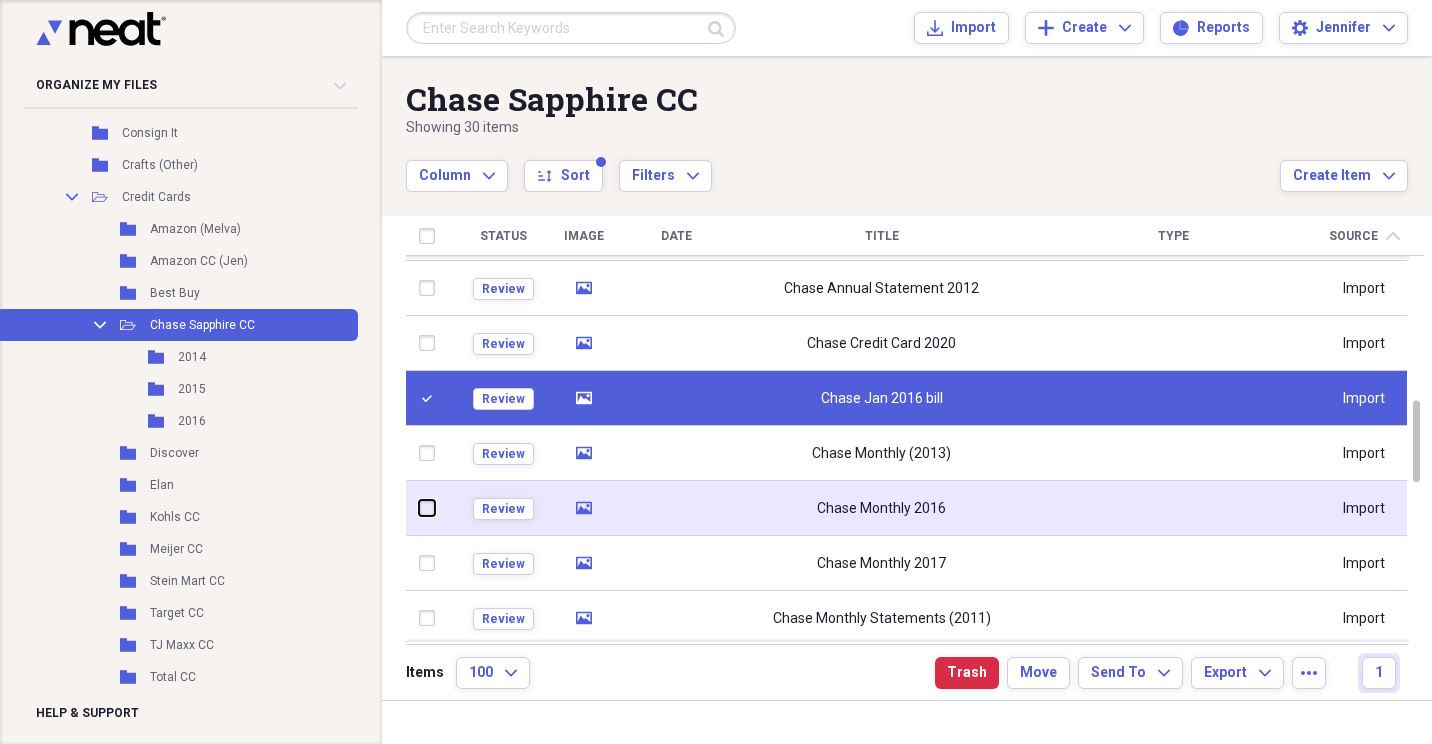 click at bounding box center [419, 508] 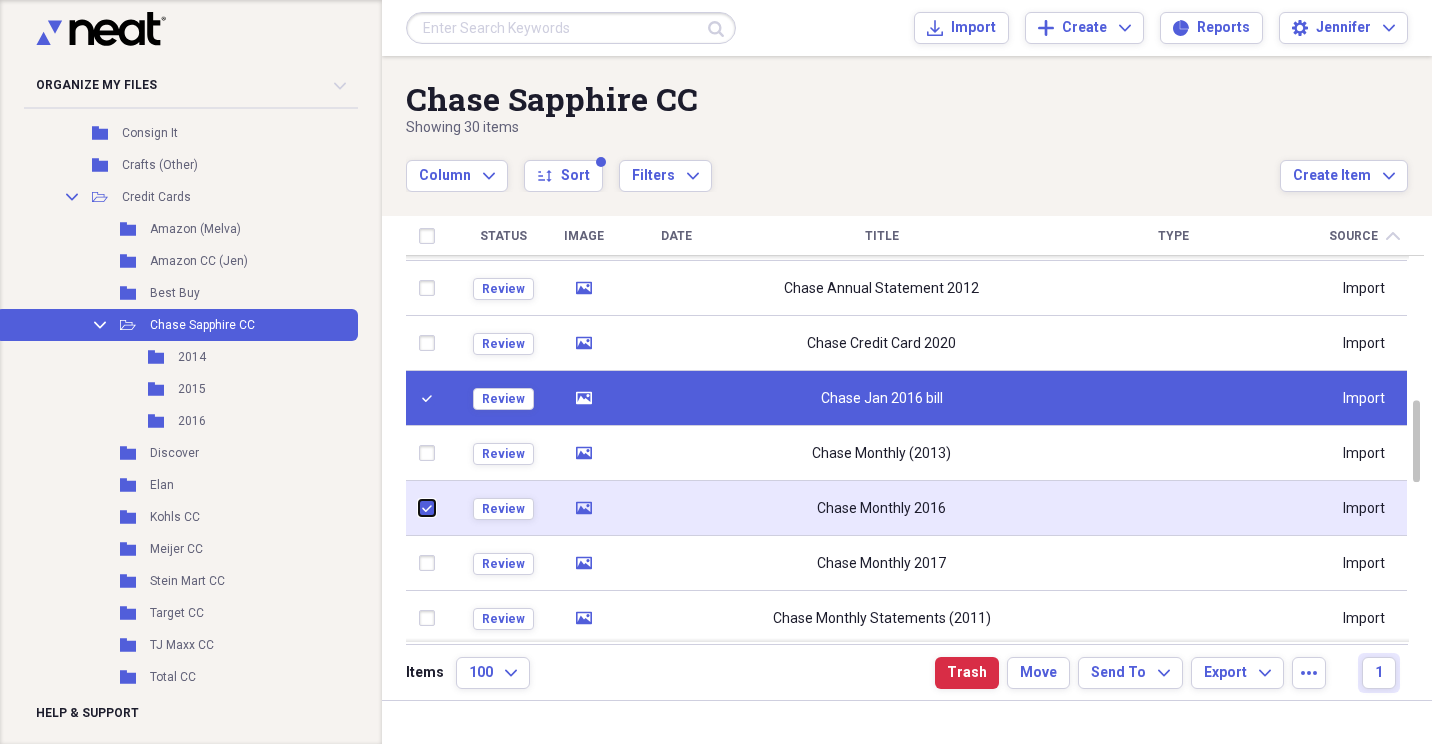 checkbox on "true" 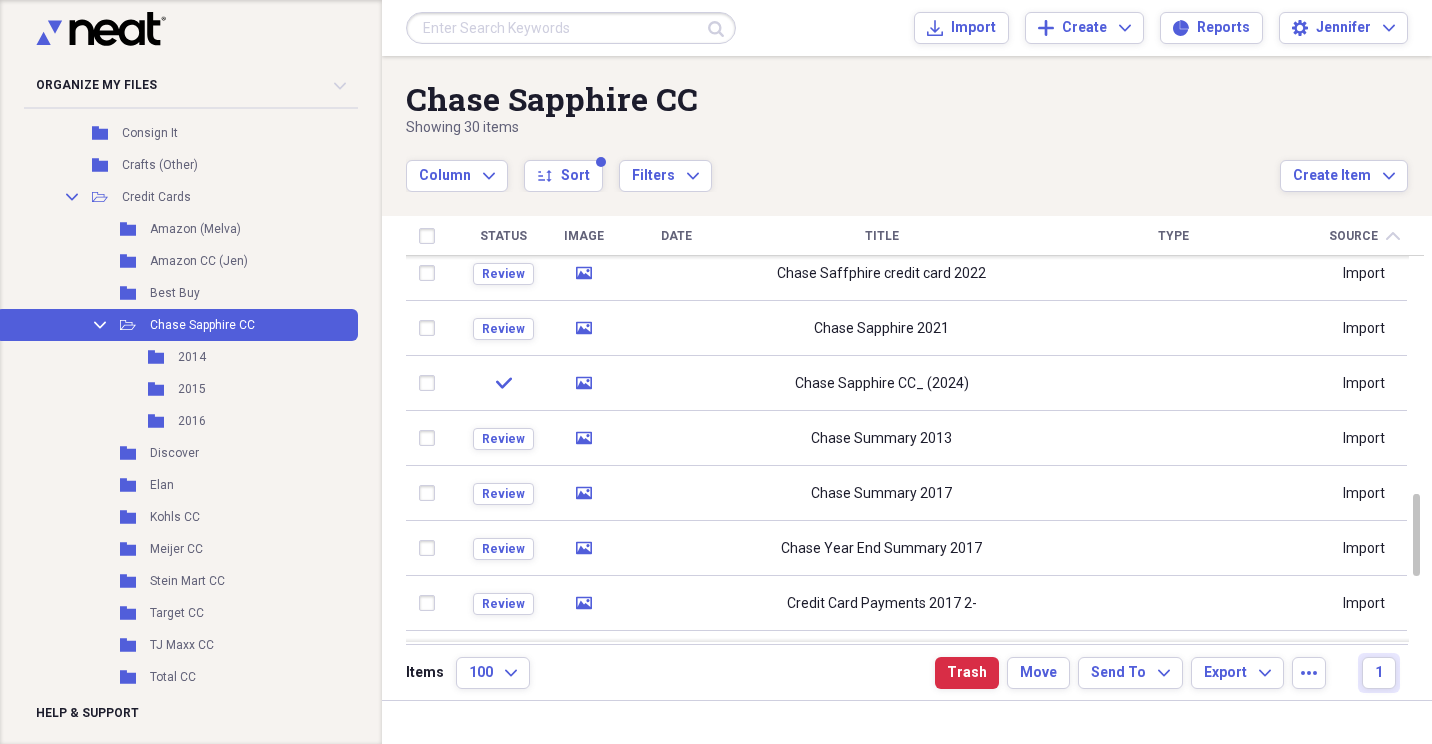 checkbox on "false" 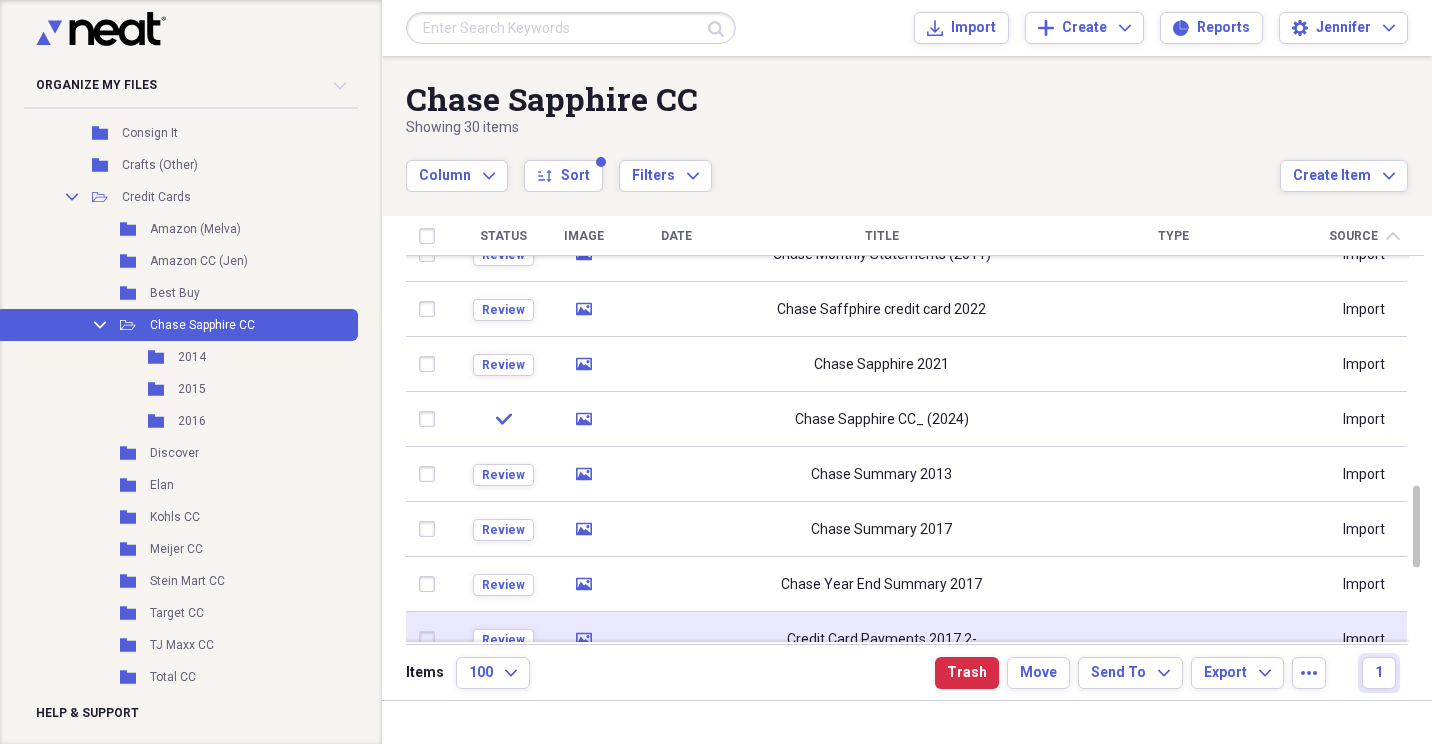 checkbox on "true" 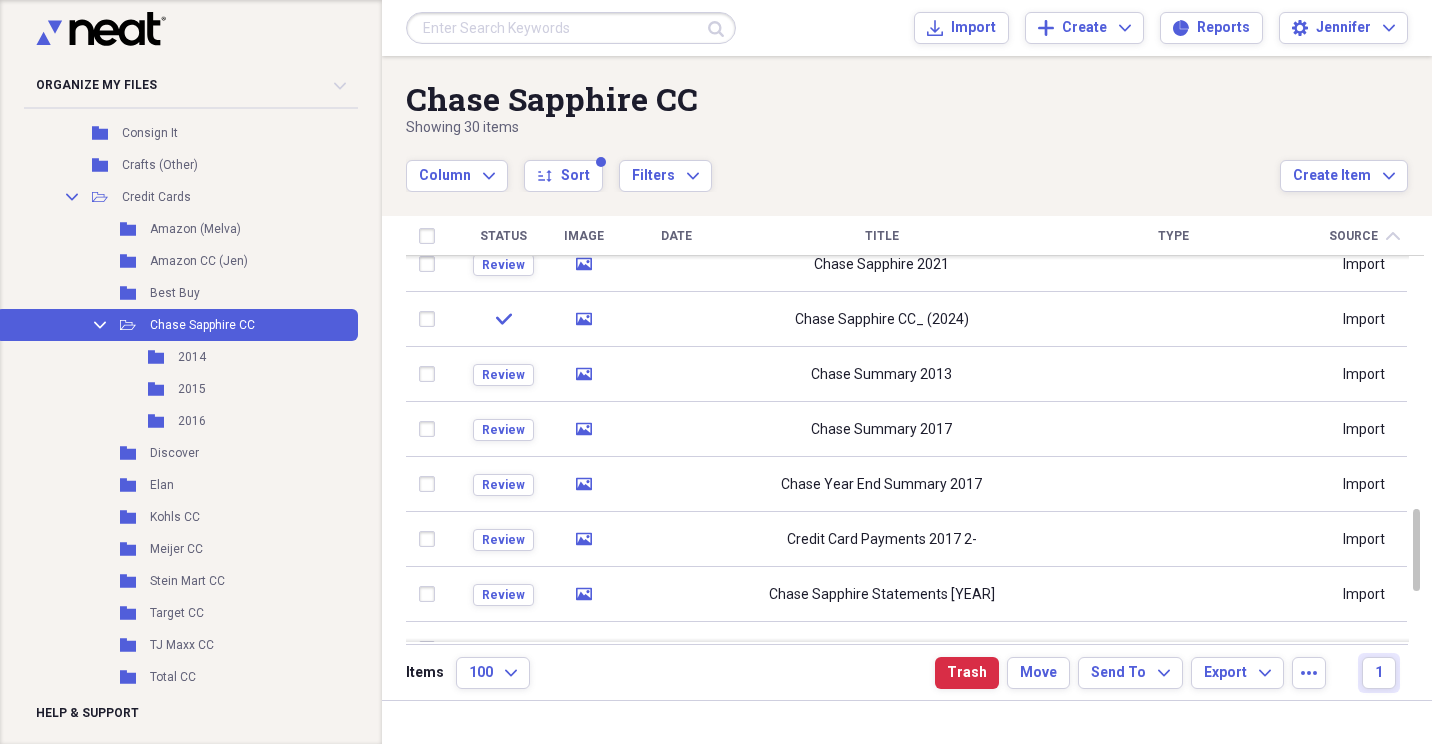 checkbox on "false" 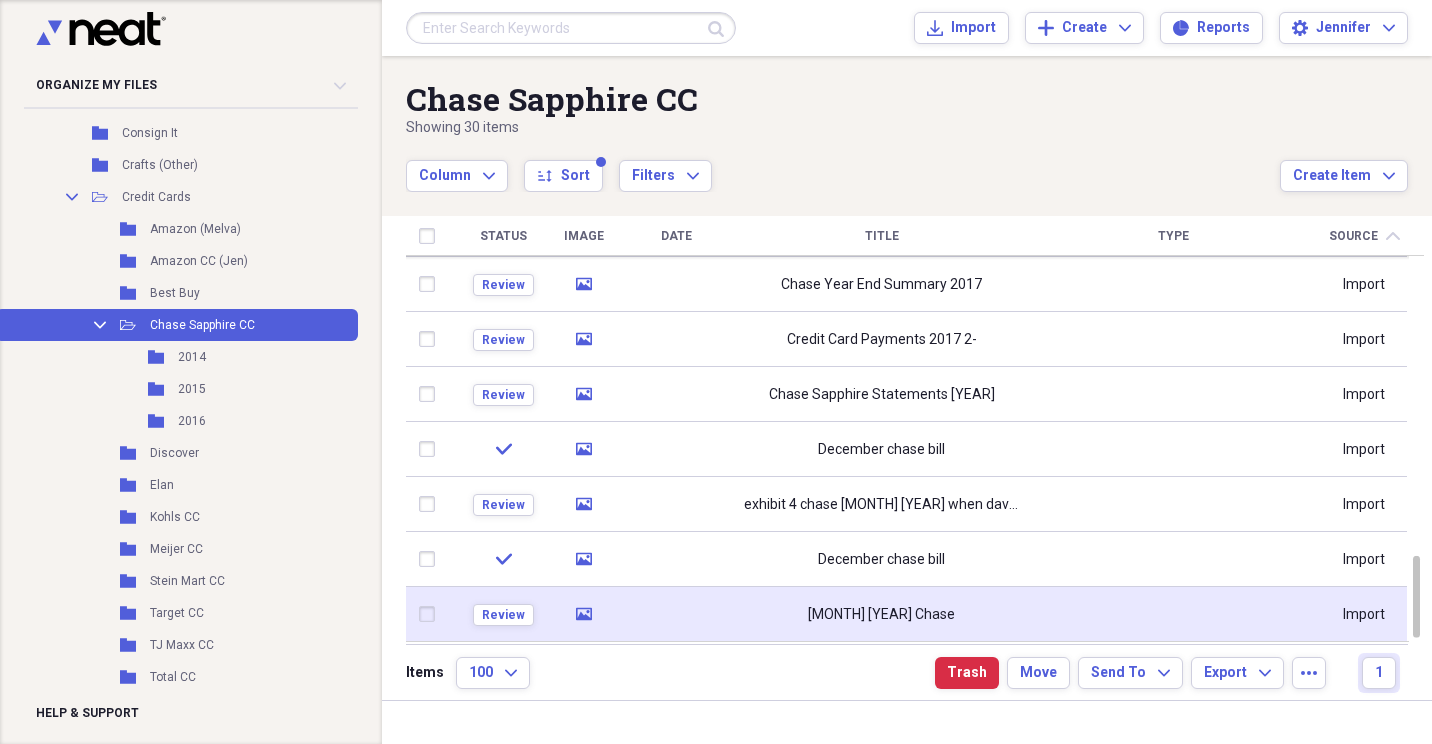click at bounding box center [431, 614] 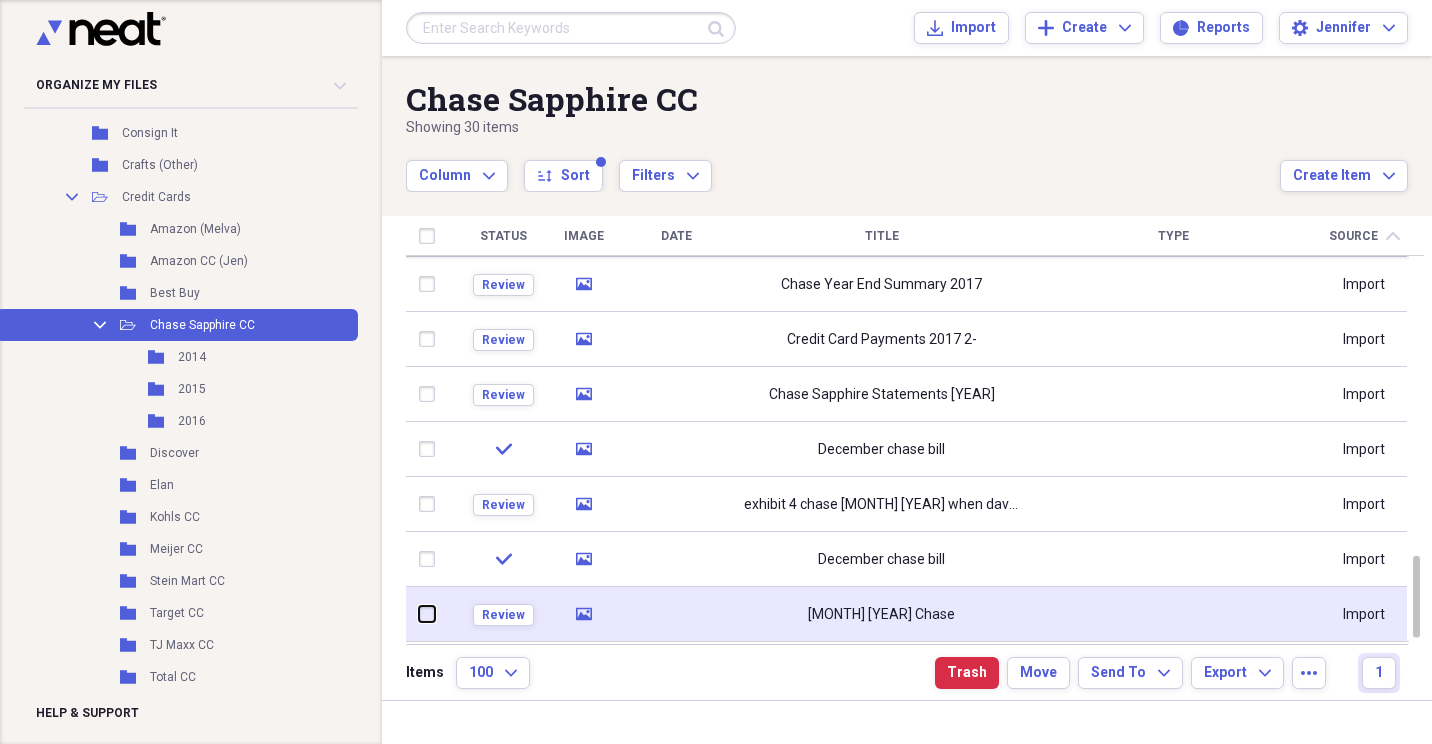 click at bounding box center (419, 614) 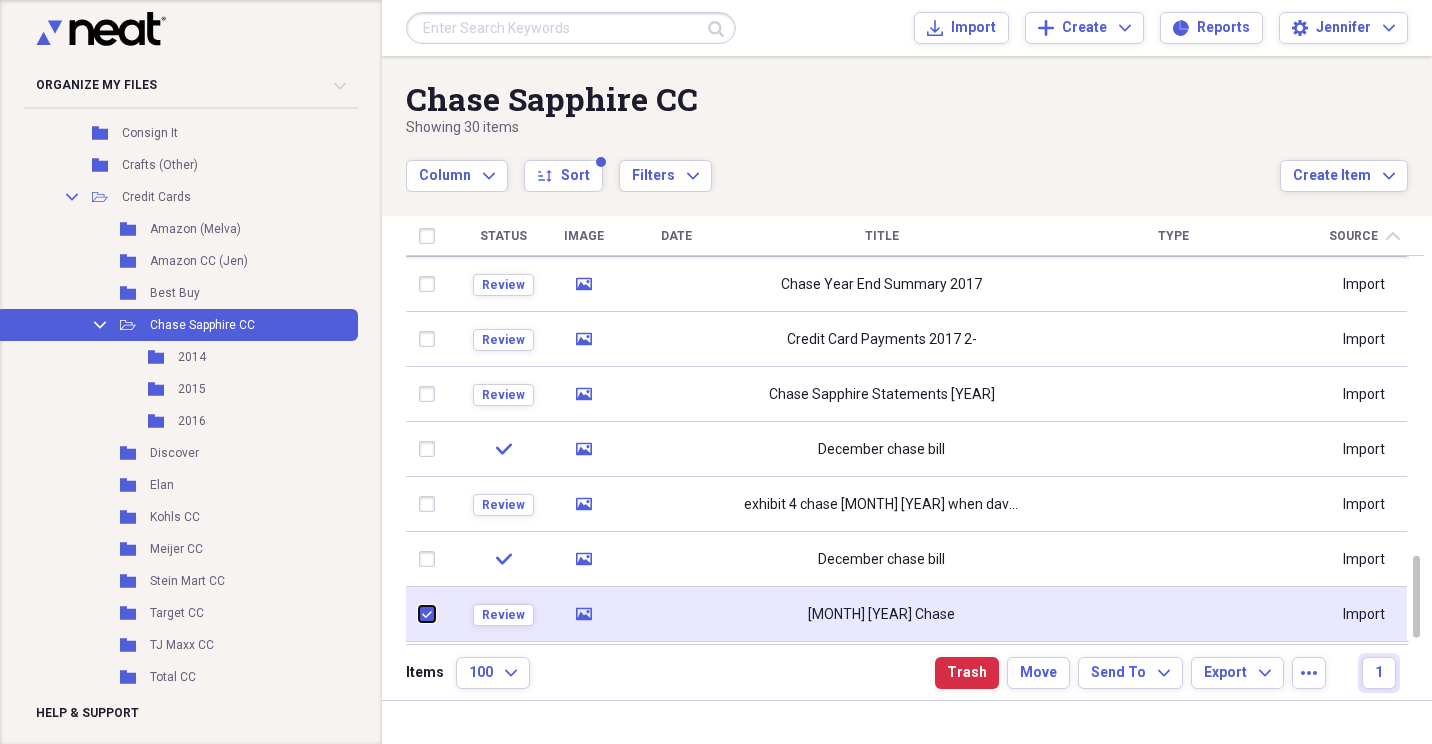 checkbox on "true" 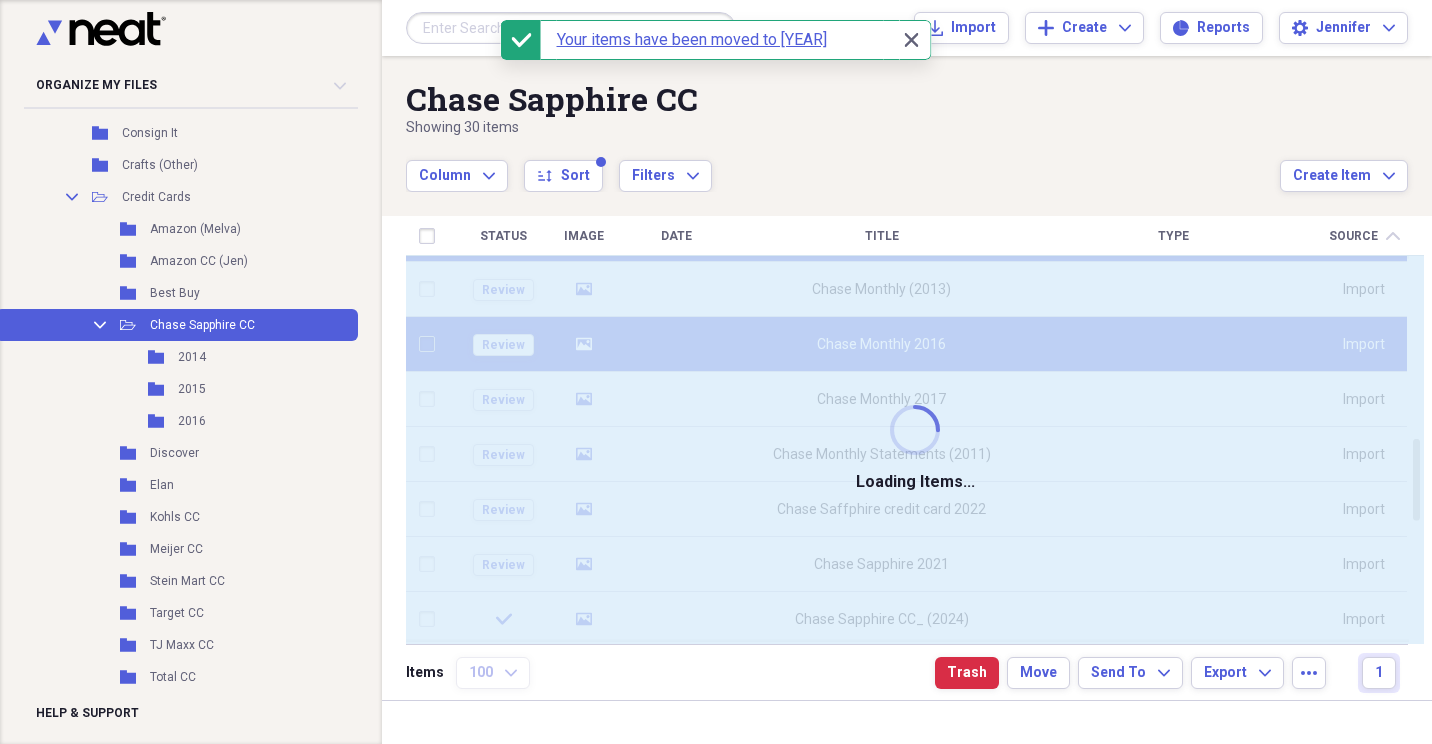 checkbox on "false" 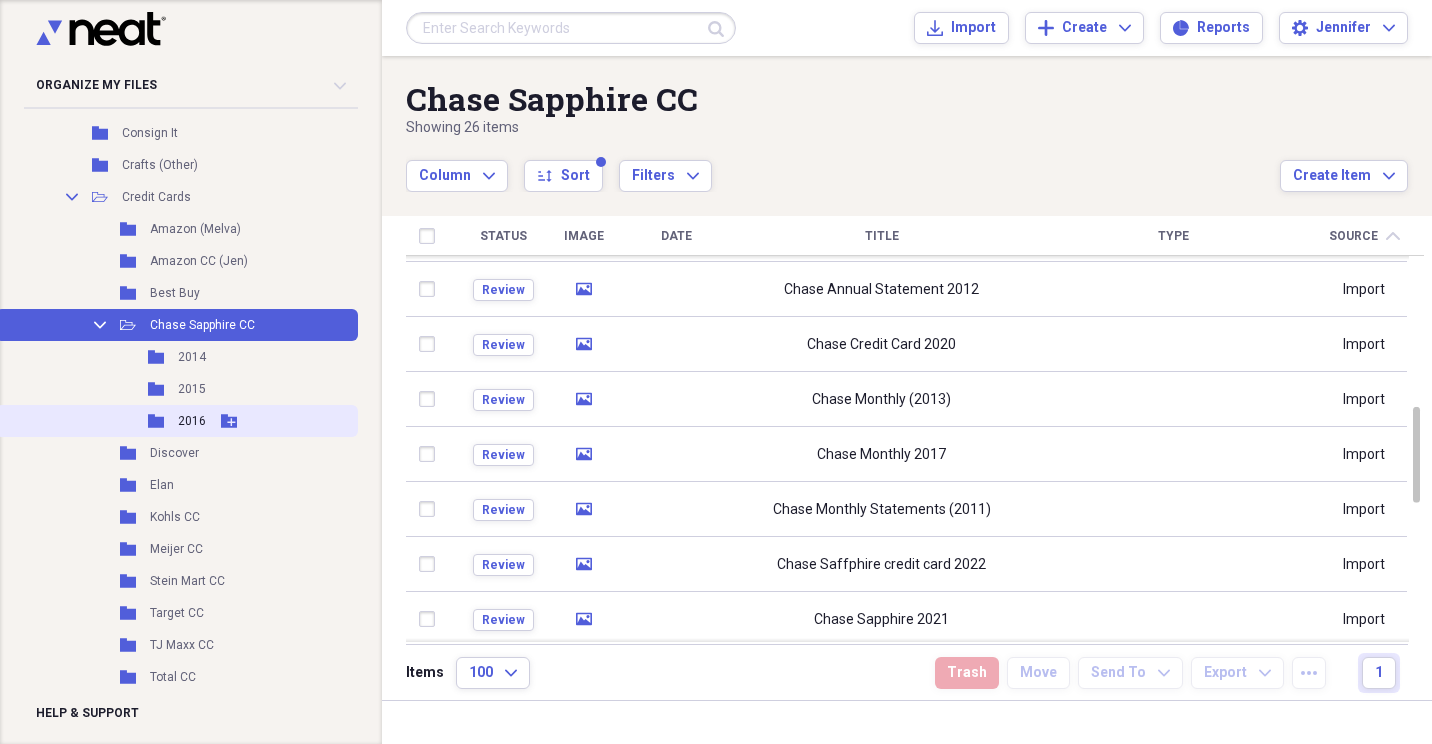 click on "Folder 2016 Add Folder" at bounding box center (177, 421) 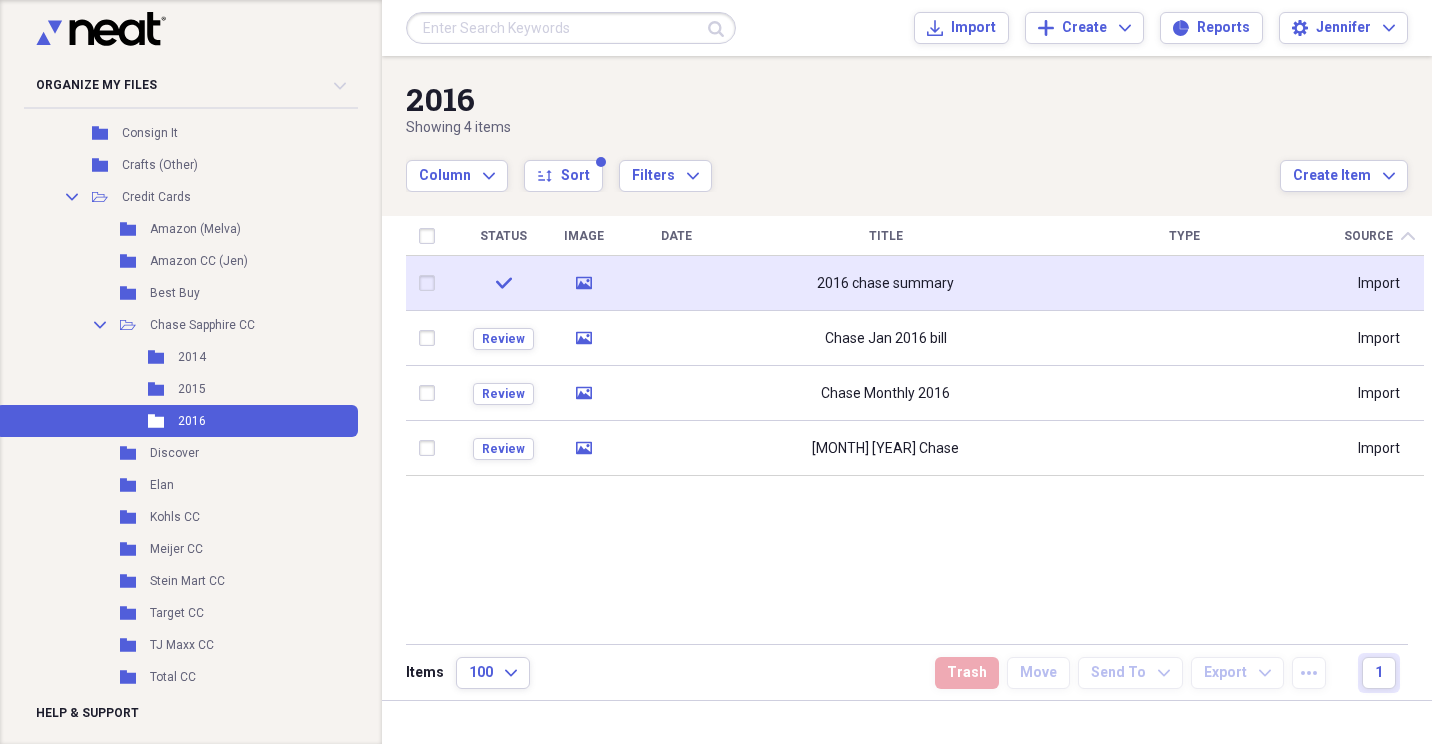 click on "2016 chase summary" at bounding box center [885, 283] 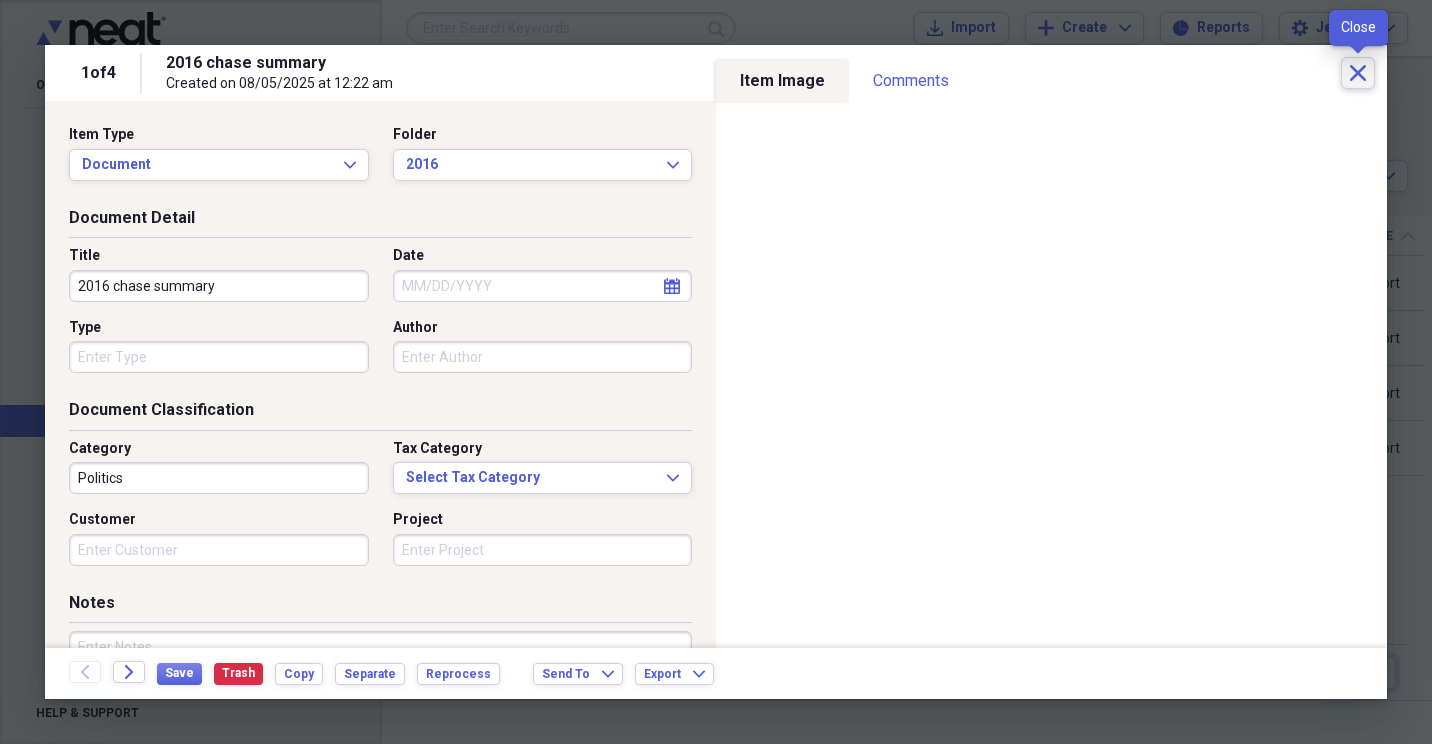 click on "Close" 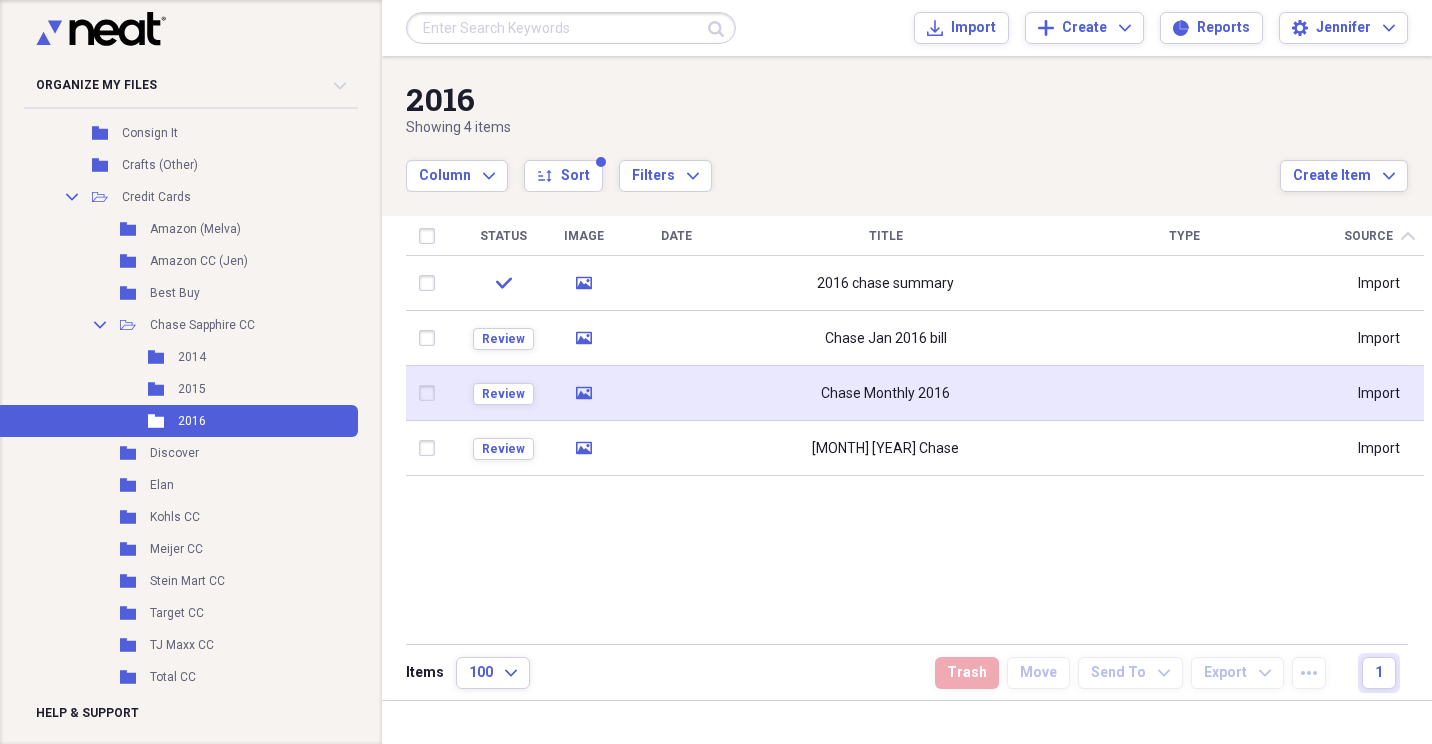 click on "Chase Monthly 2016" at bounding box center [885, 393] 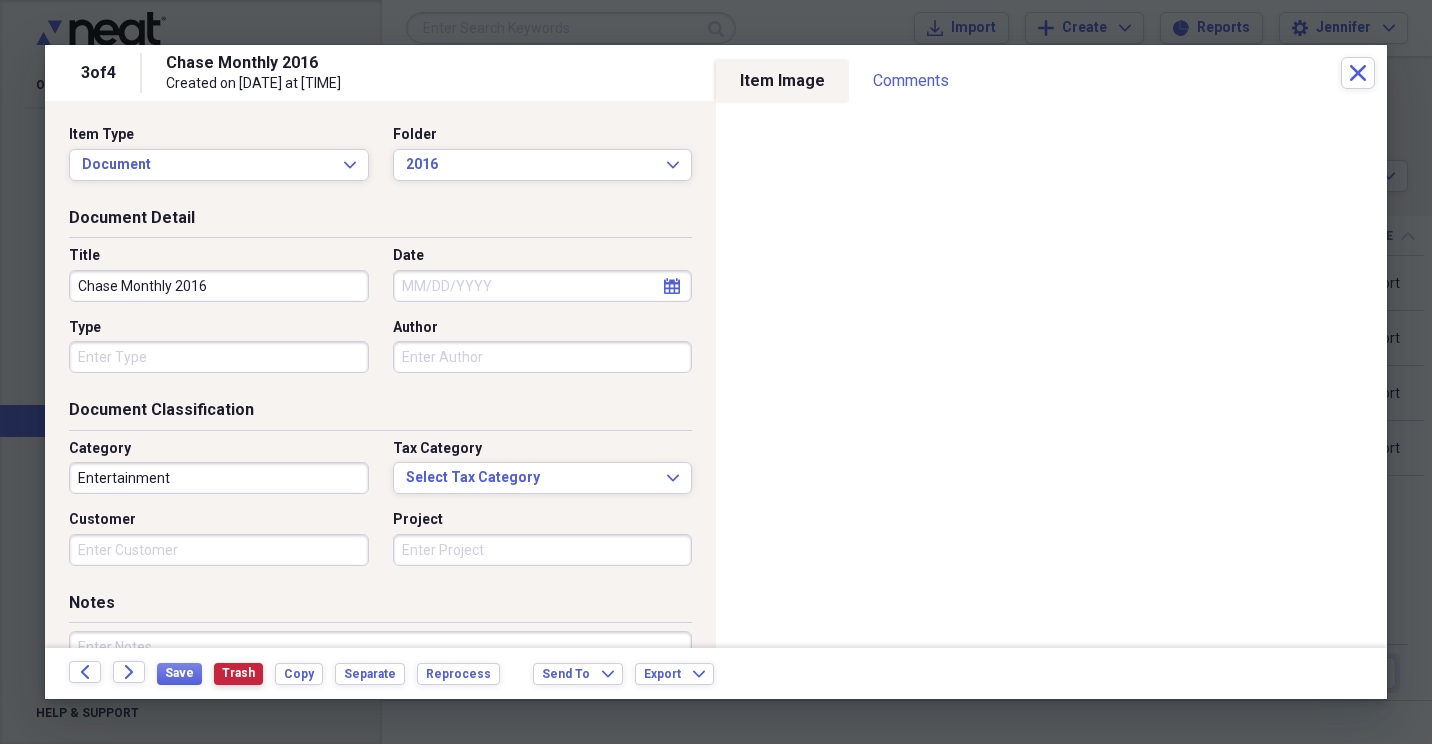 click on "Trash" at bounding box center (238, 673) 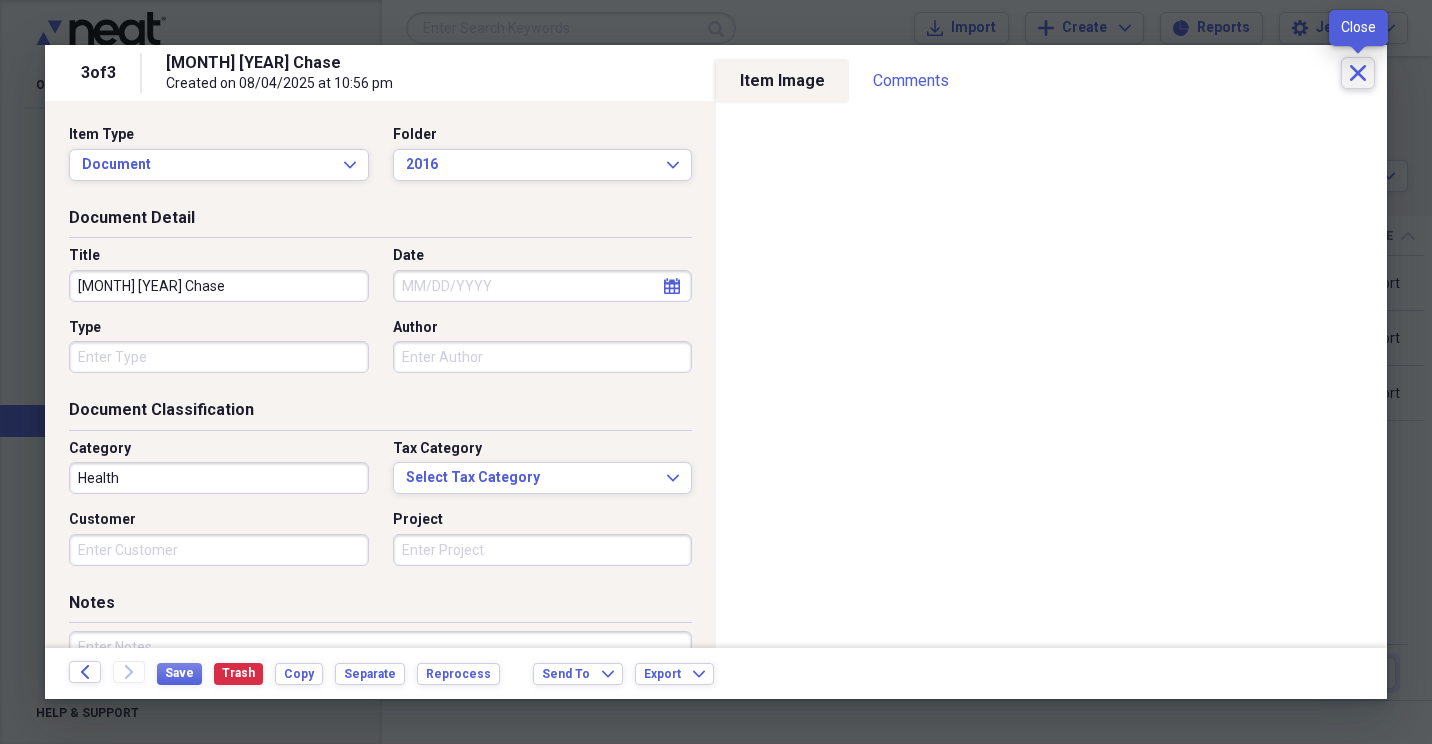 click 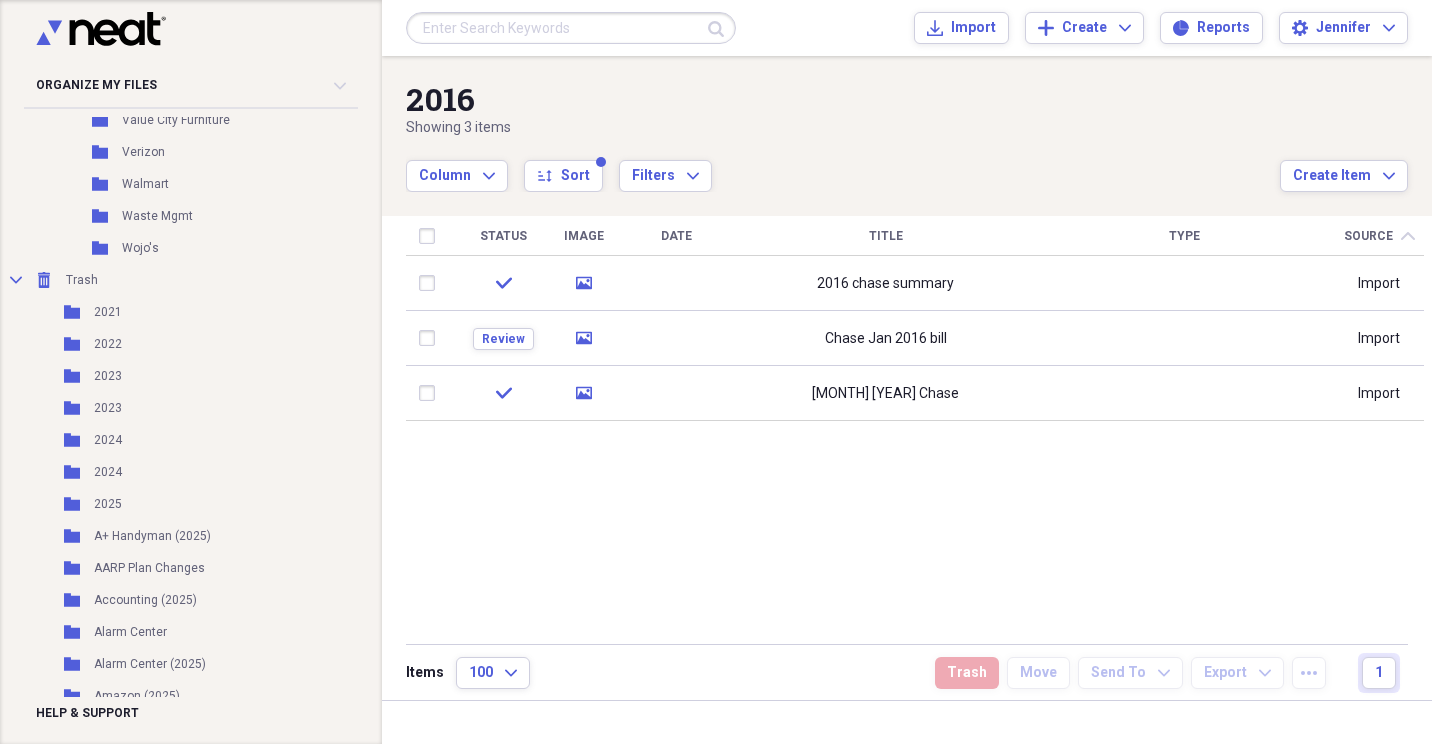 scroll, scrollTop: 4859, scrollLeft: 0, axis: vertical 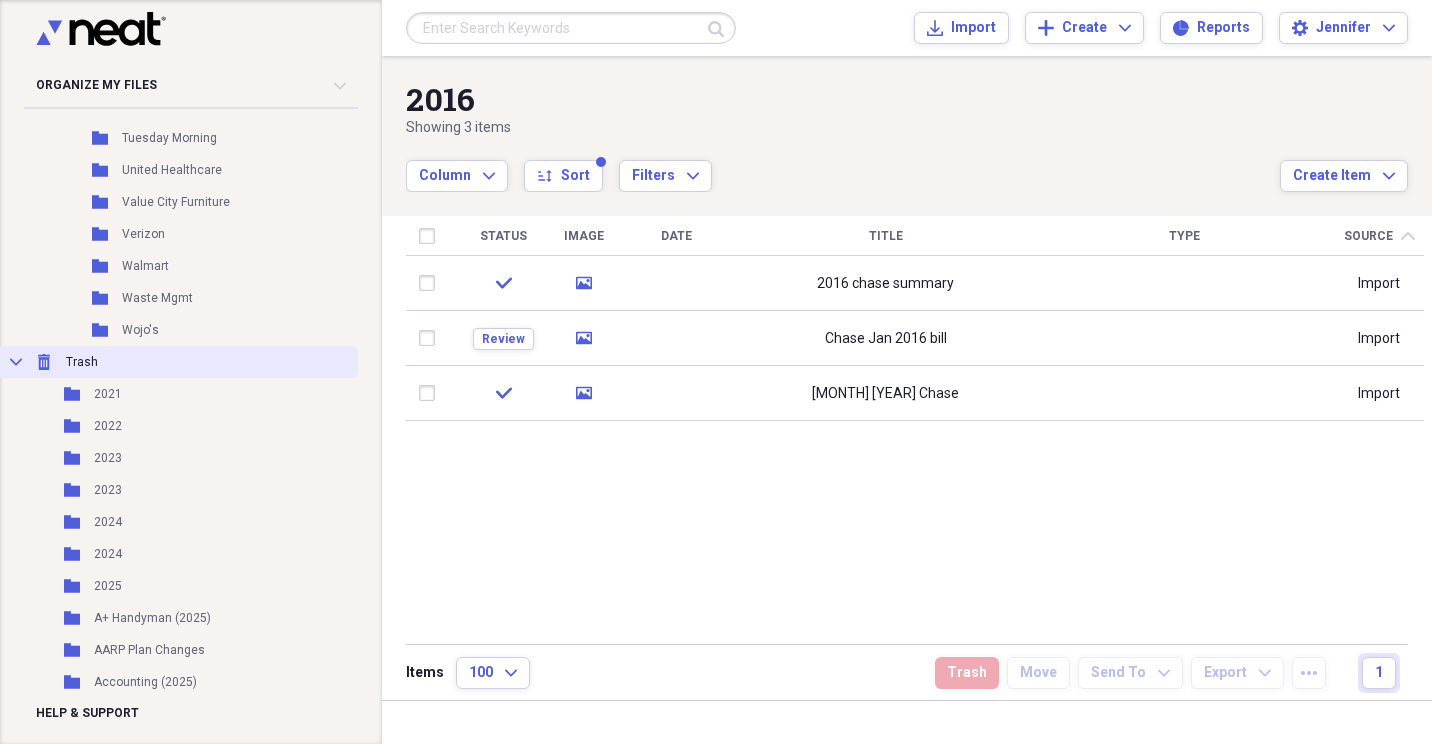 click on "Collapse Trash Trash" at bounding box center [177, 362] 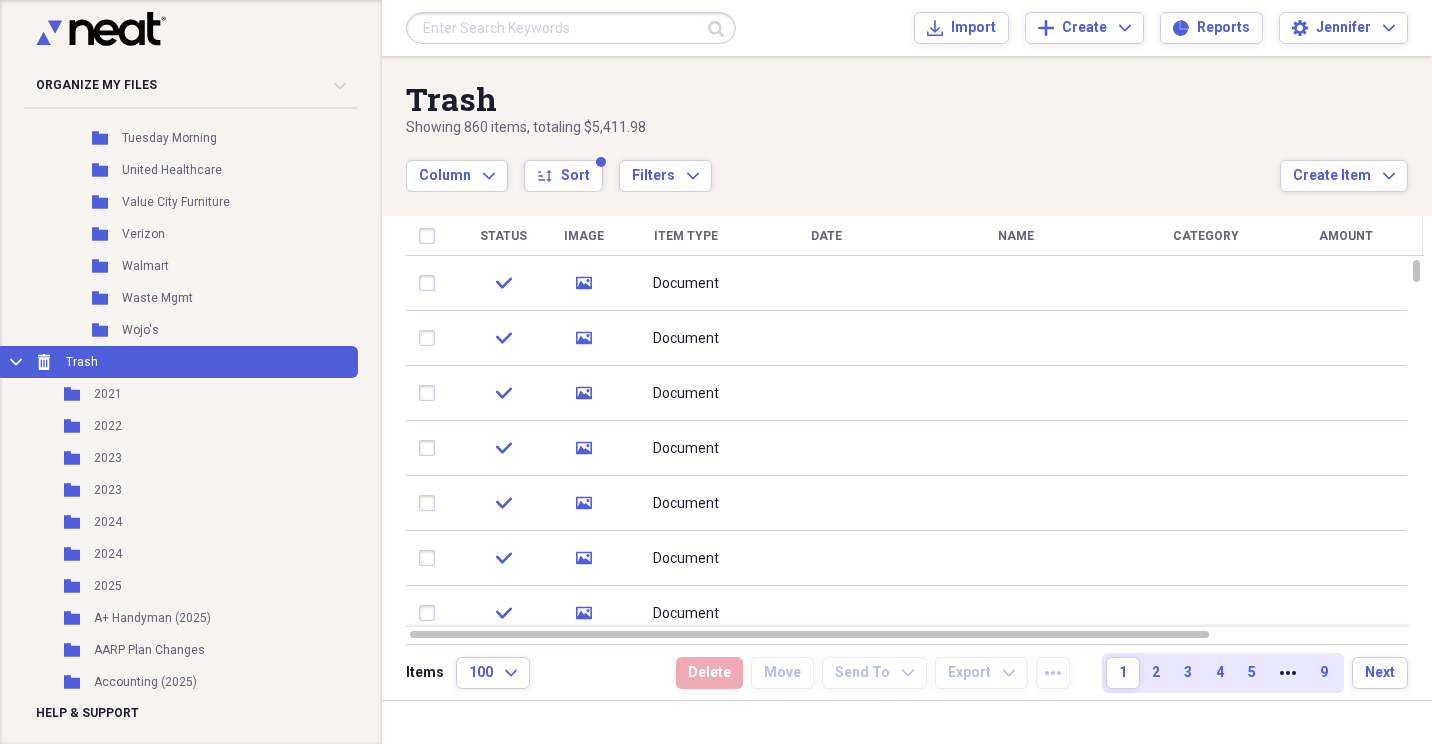 click on "Collapse Trash Trash" at bounding box center [177, 362] 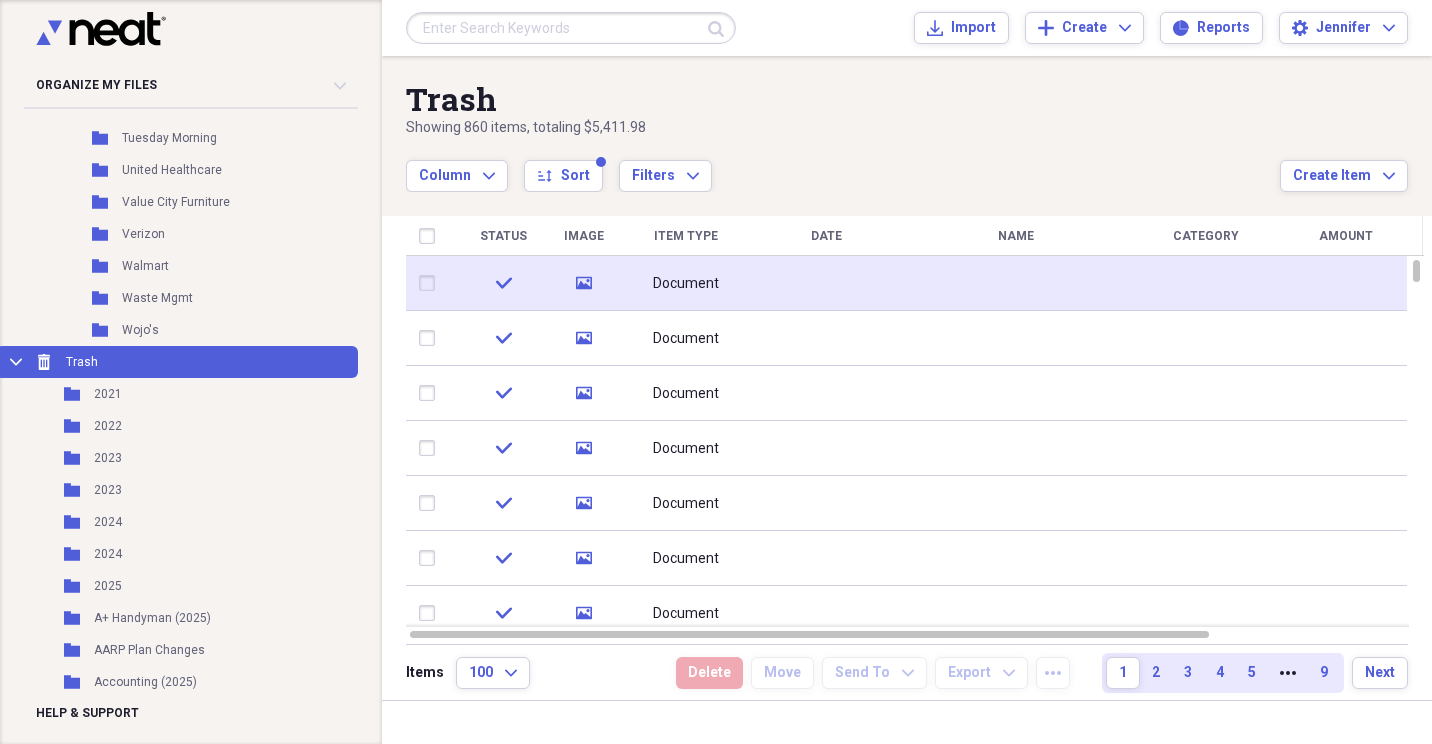 click at bounding box center (826, 283) 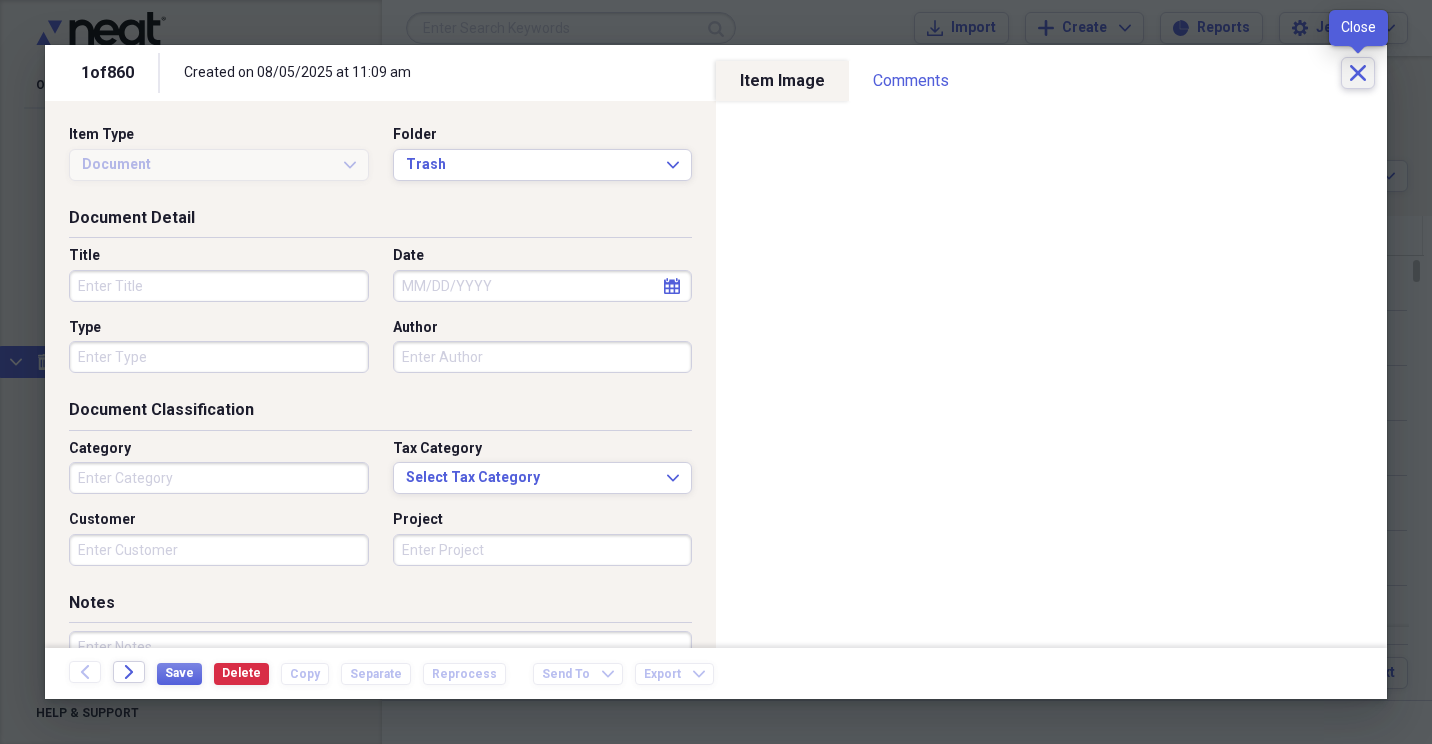 click on "Close" 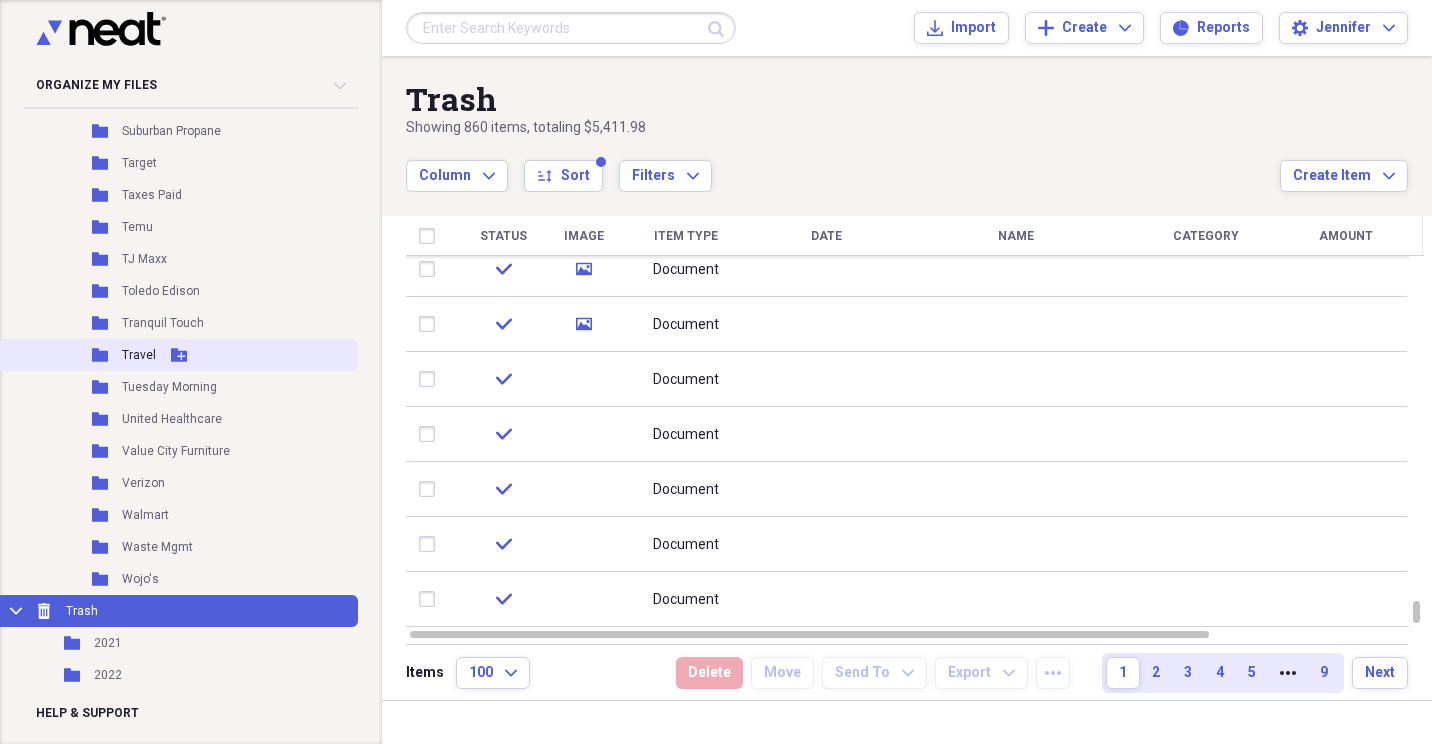 scroll, scrollTop: 4859, scrollLeft: 0, axis: vertical 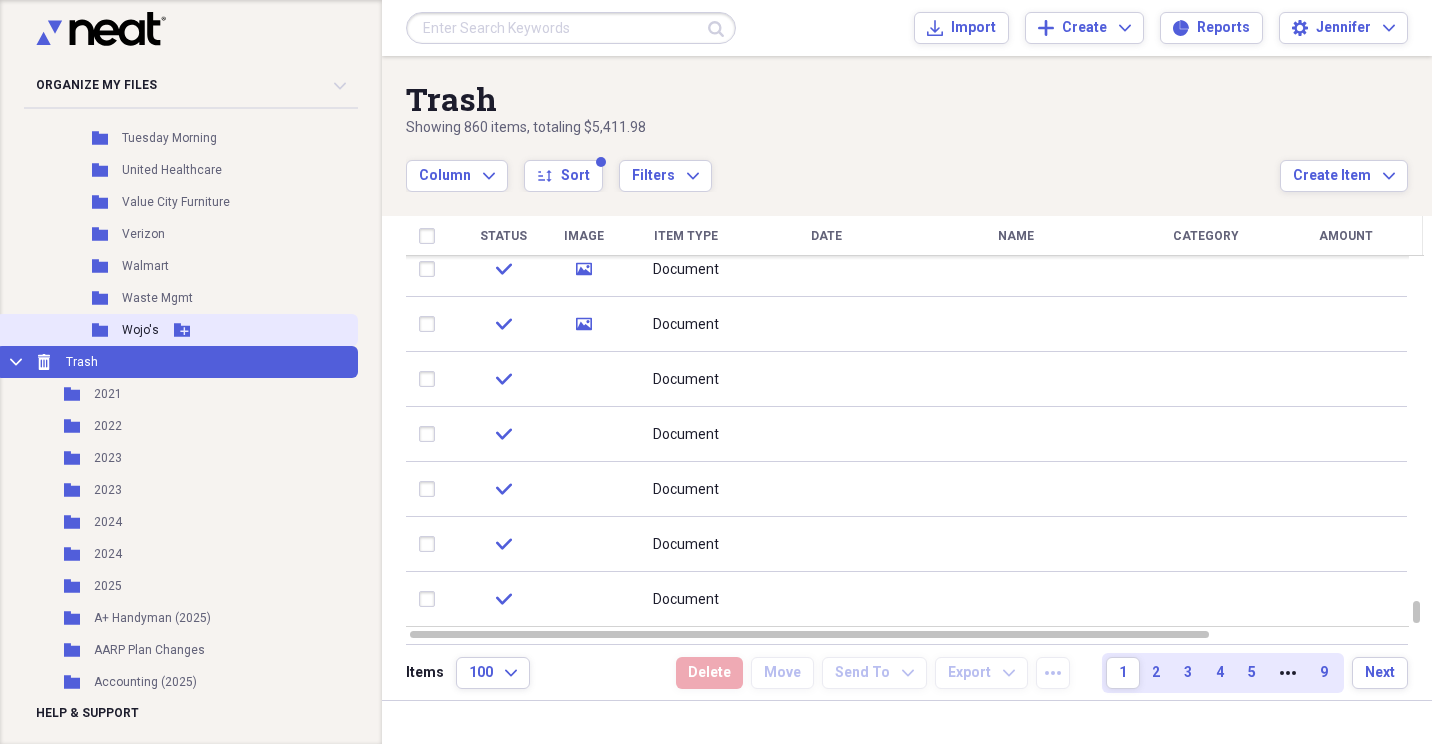 click on "Add Folder" at bounding box center [182, 330] 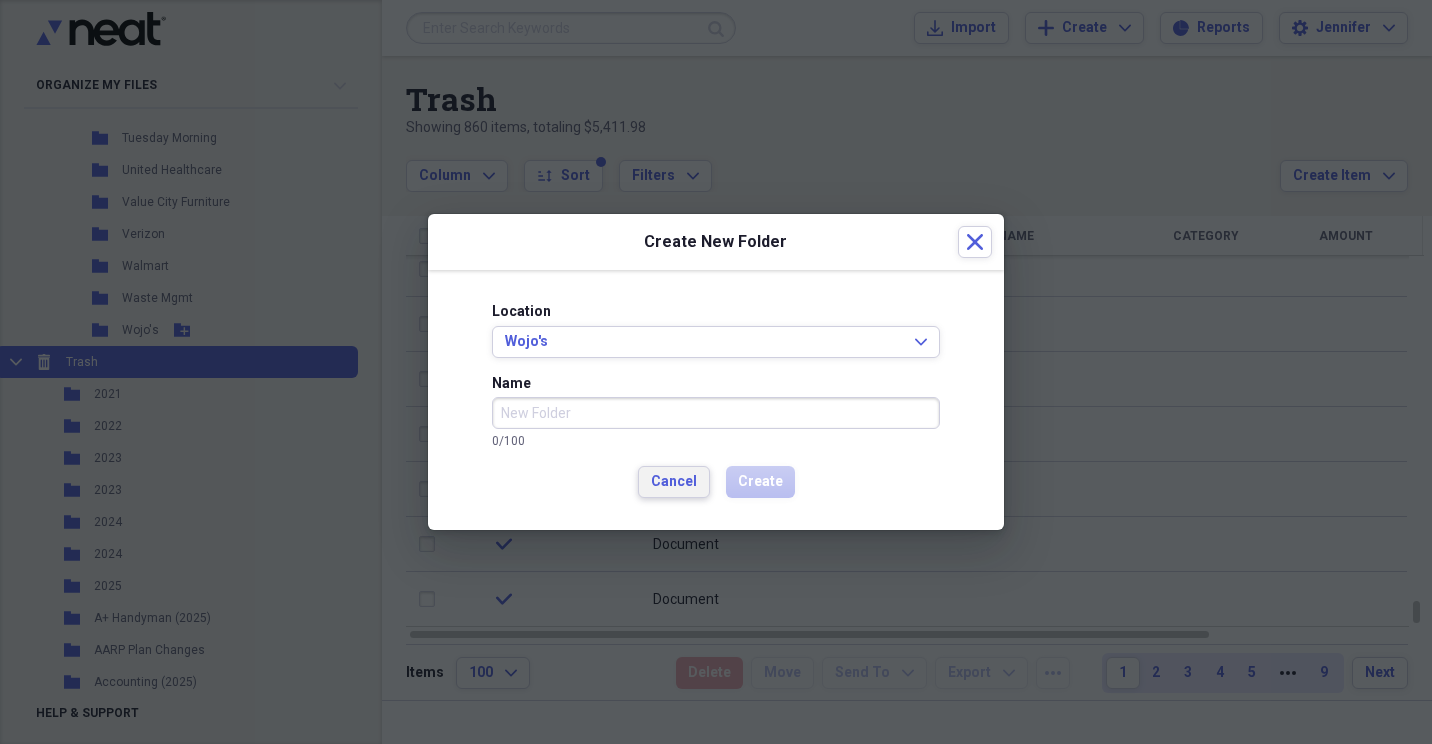 click on "Cancel" at bounding box center (674, 482) 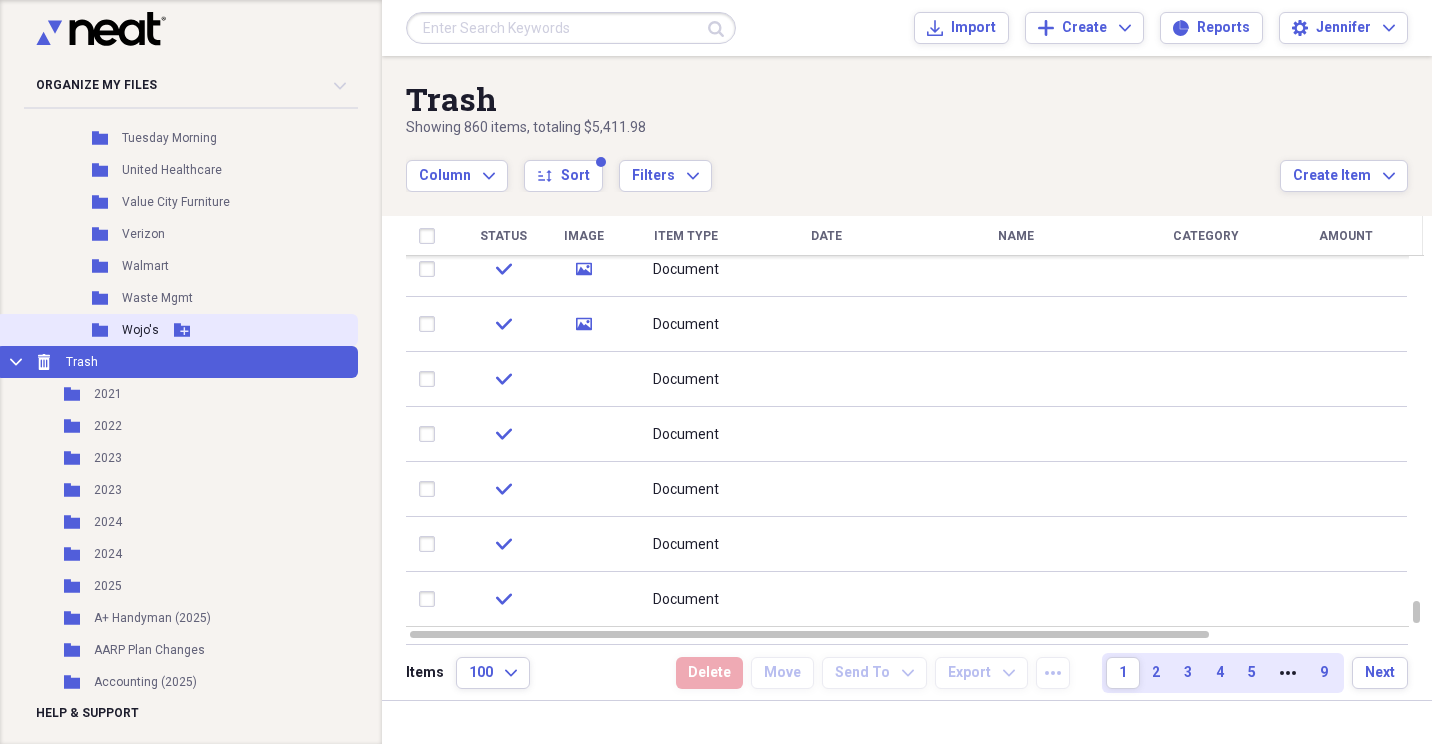 click on "Folder Wojo's Add Folder" at bounding box center [177, 330] 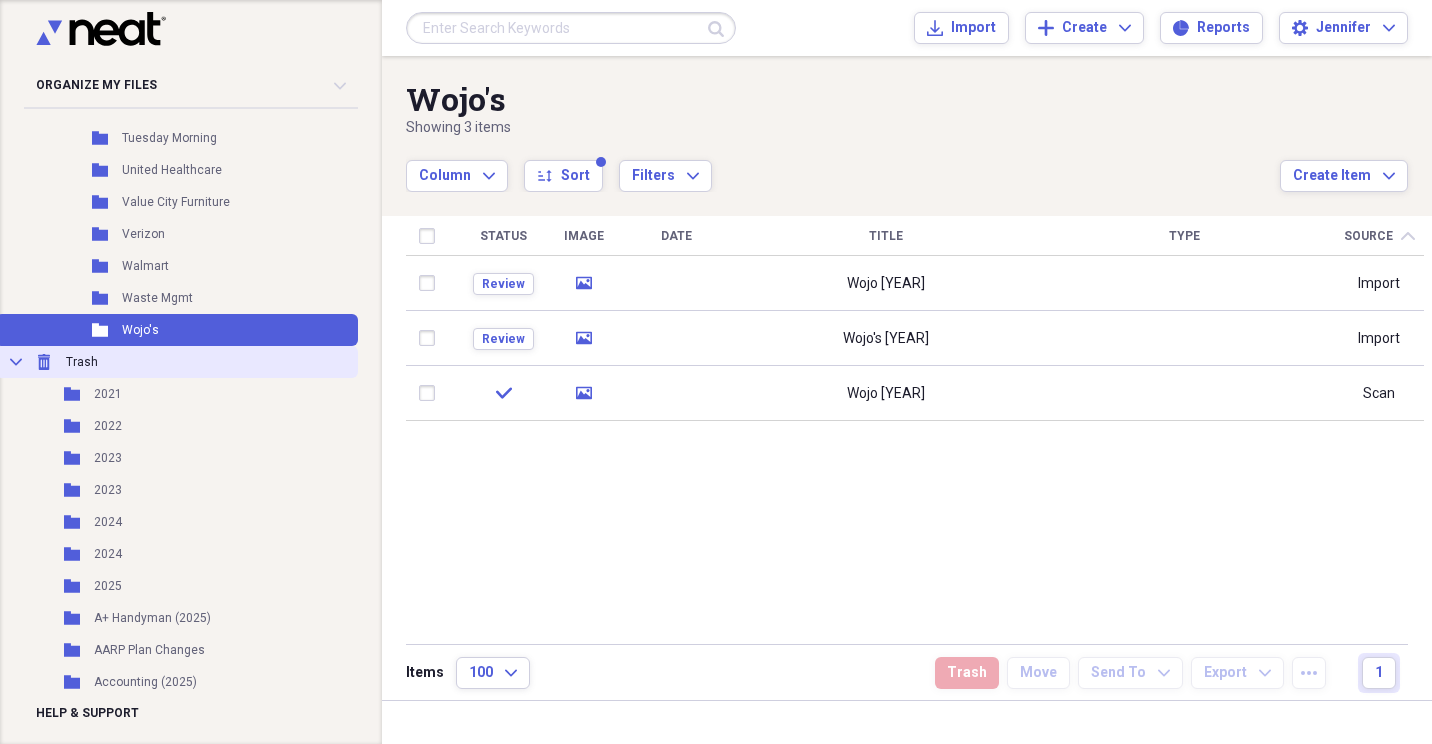 click on "Collapse Trash Trash" at bounding box center (177, 362) 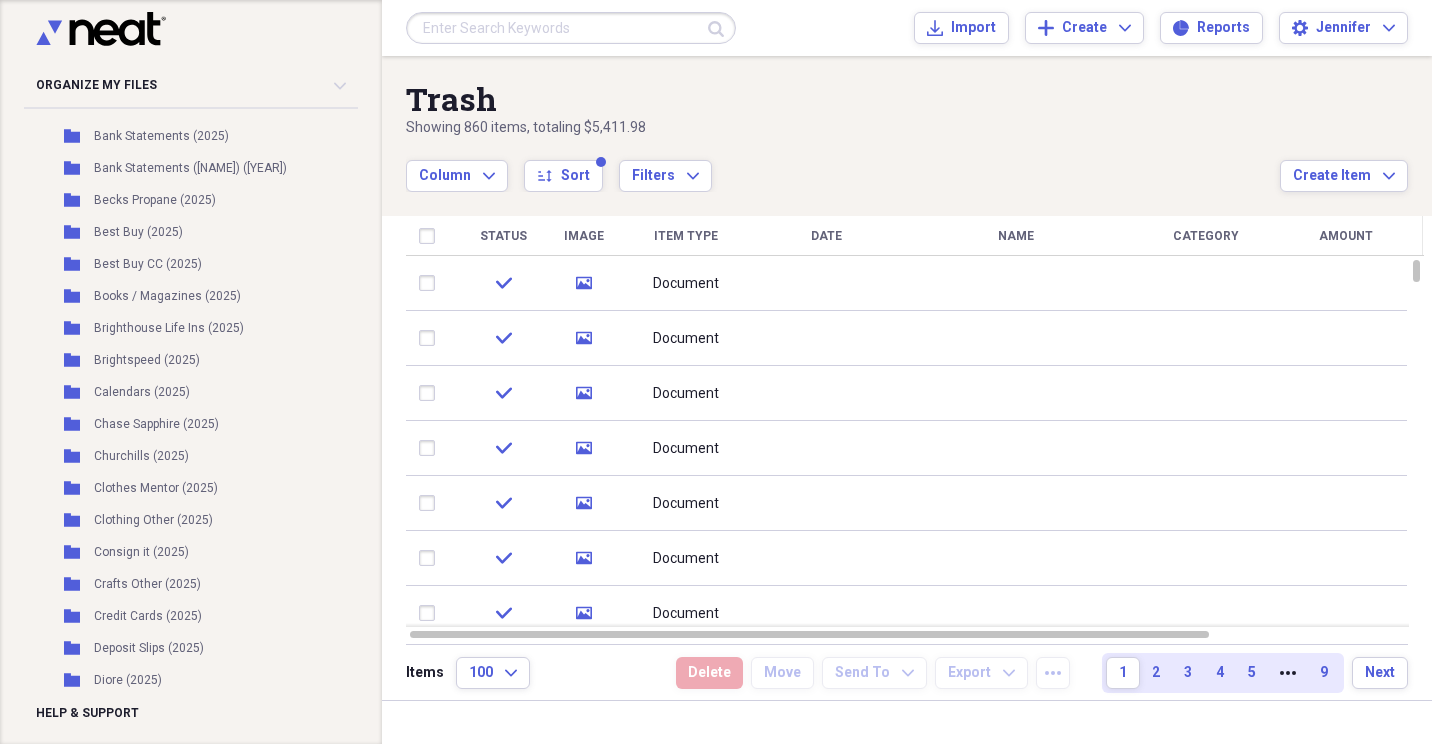 scroll, scrollTop: 5859, scrollLeft: 0, axis: vertical 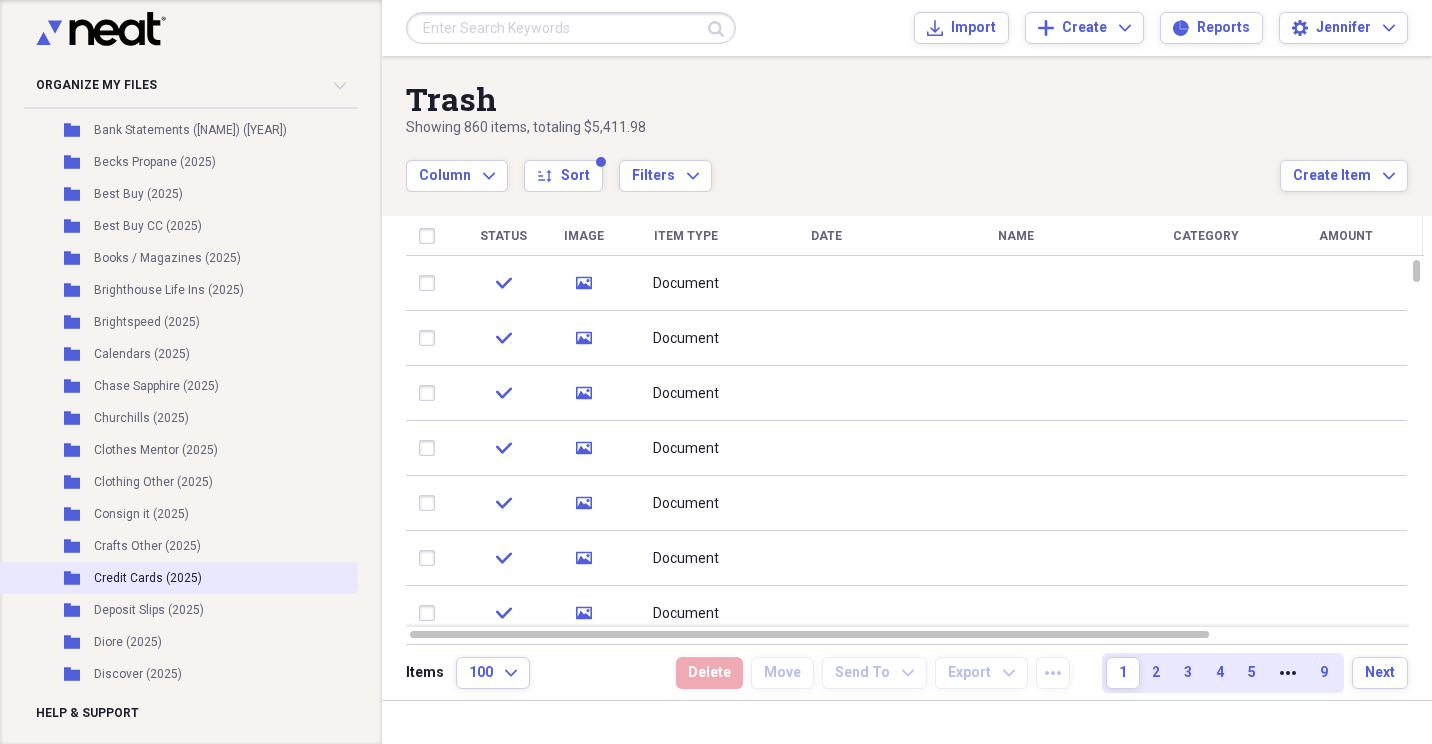 click on "Folder Credit Cards (2025)" at bounding box center (177, 578) 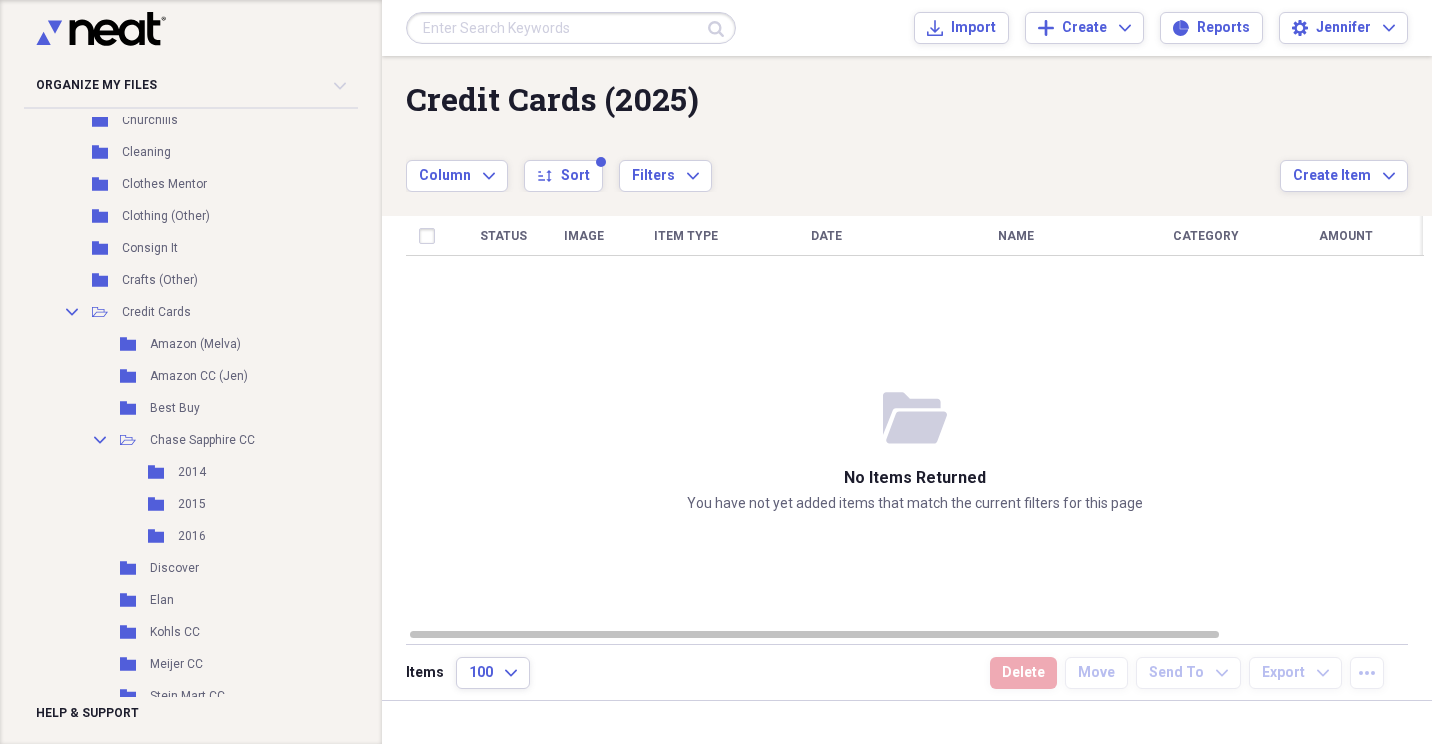 scroll, scrollTop: 1459, scrollLeft: 0, axis: vertical 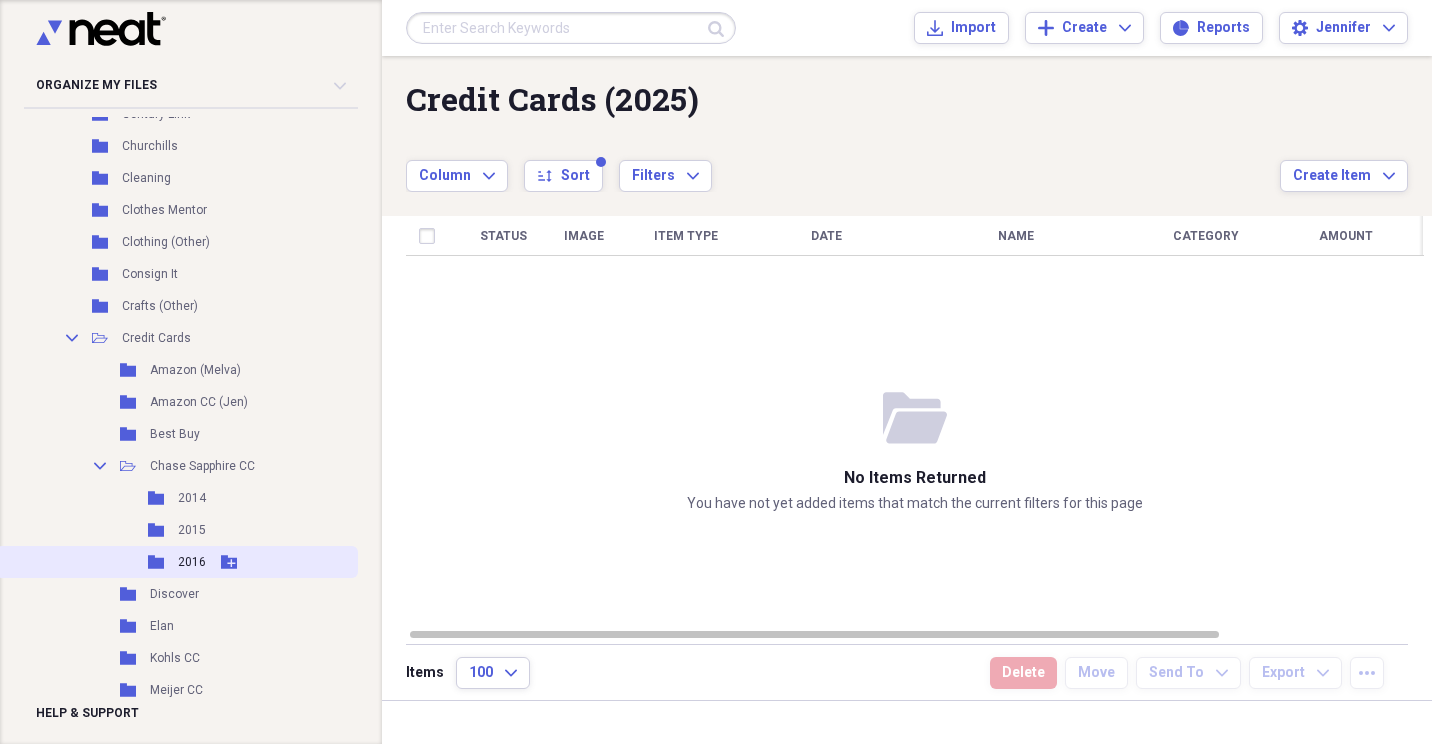 click on "2016" at bounding box center (192, 562) 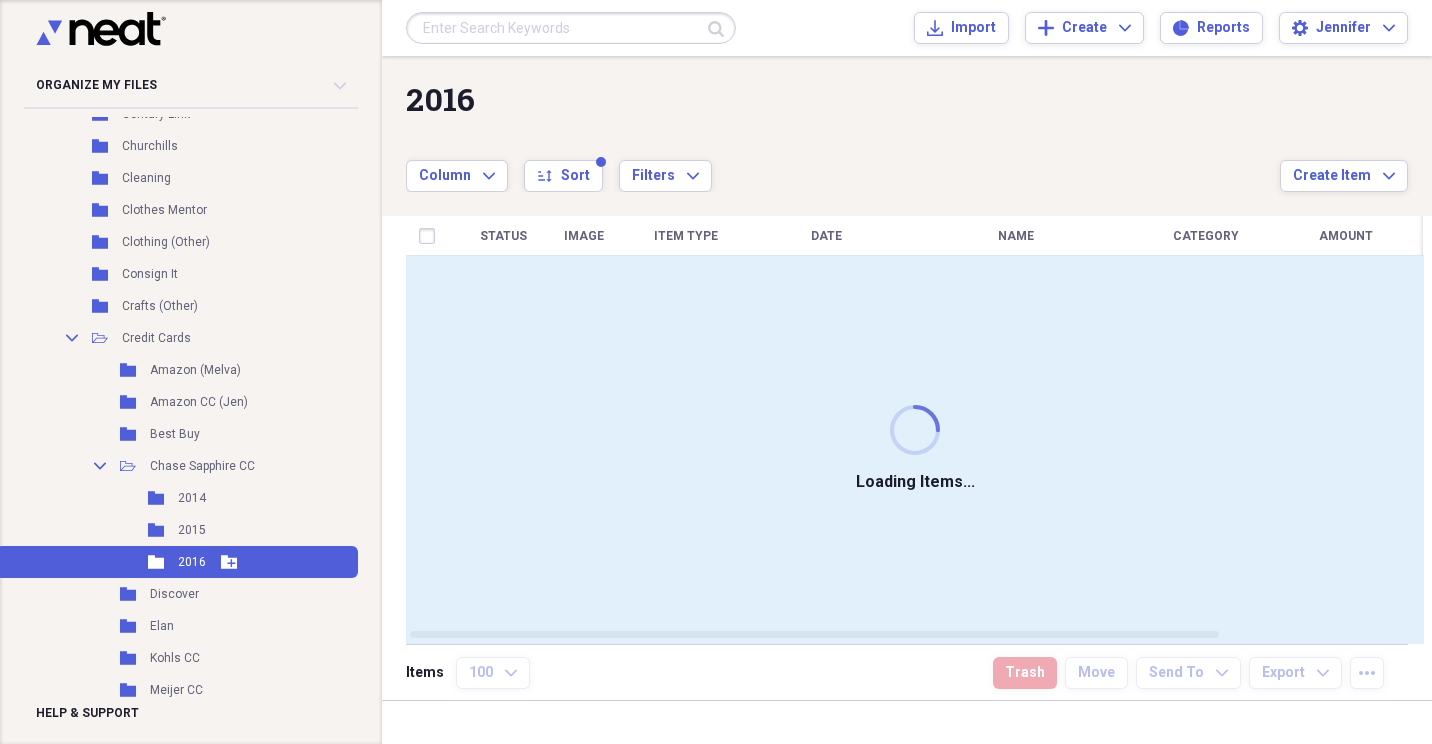 click on "2016" at bounding box center (192, 562) 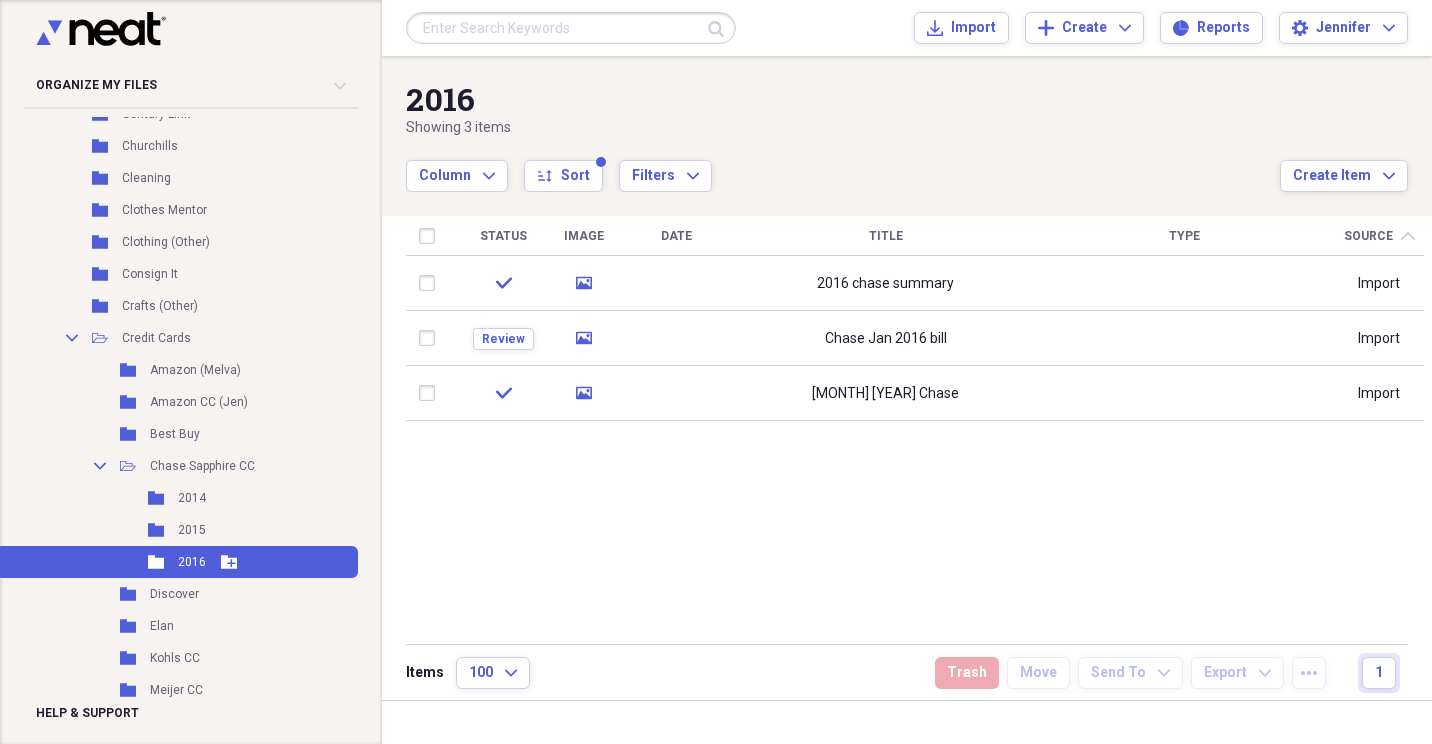 click on "Folder 2016 Add Folder" at bounding box center (177, 562) 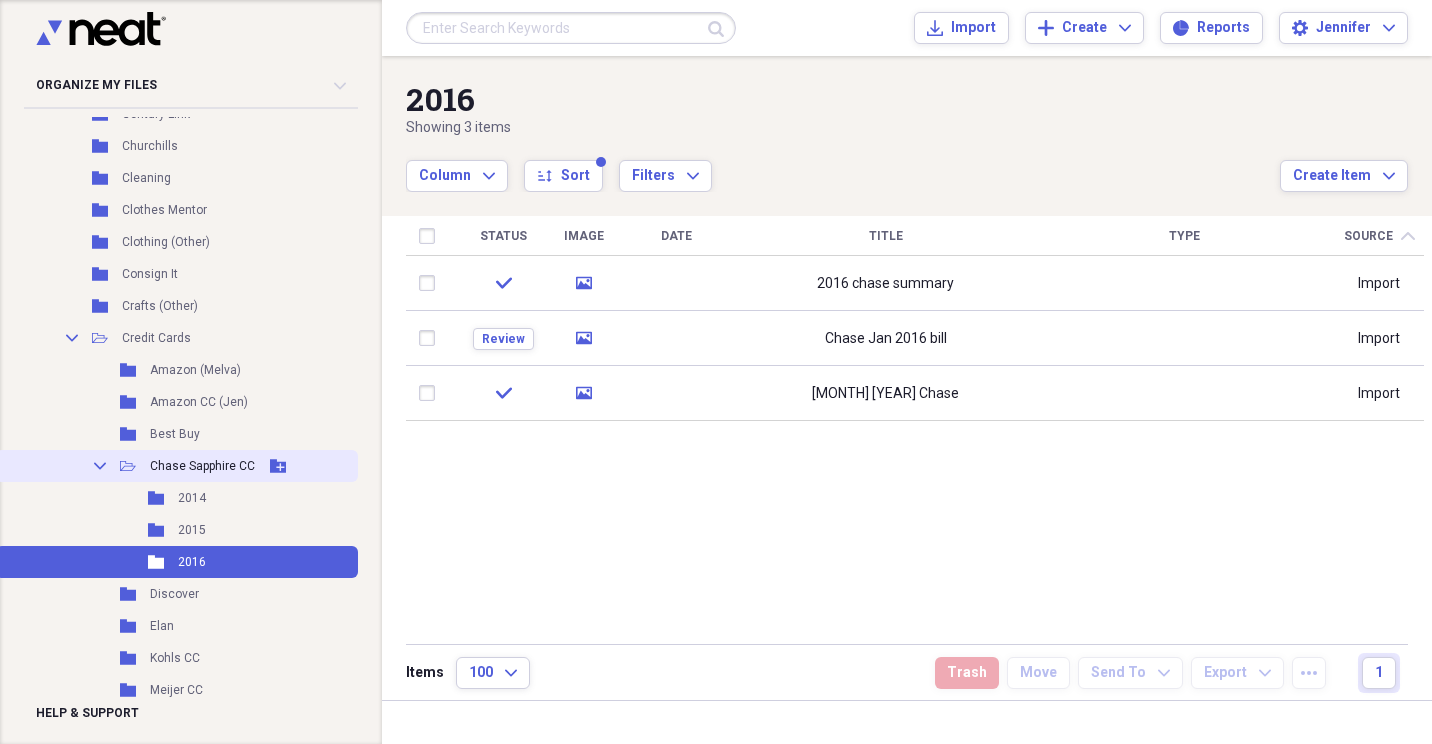 click on "Chase Sapphire CC" at bounding box center (202, 466) 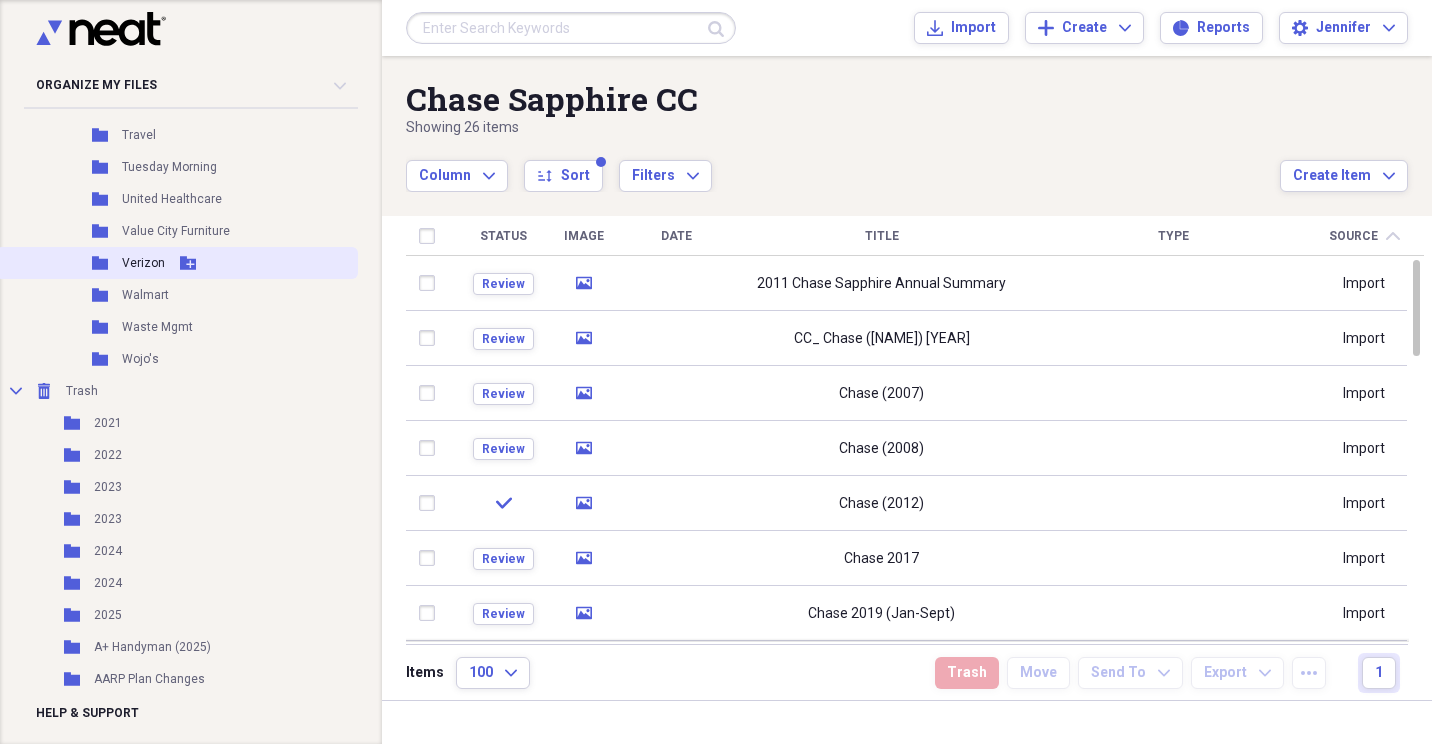 scroll, scrollTop: 4859, scrollLeft: 0, axis: vertical 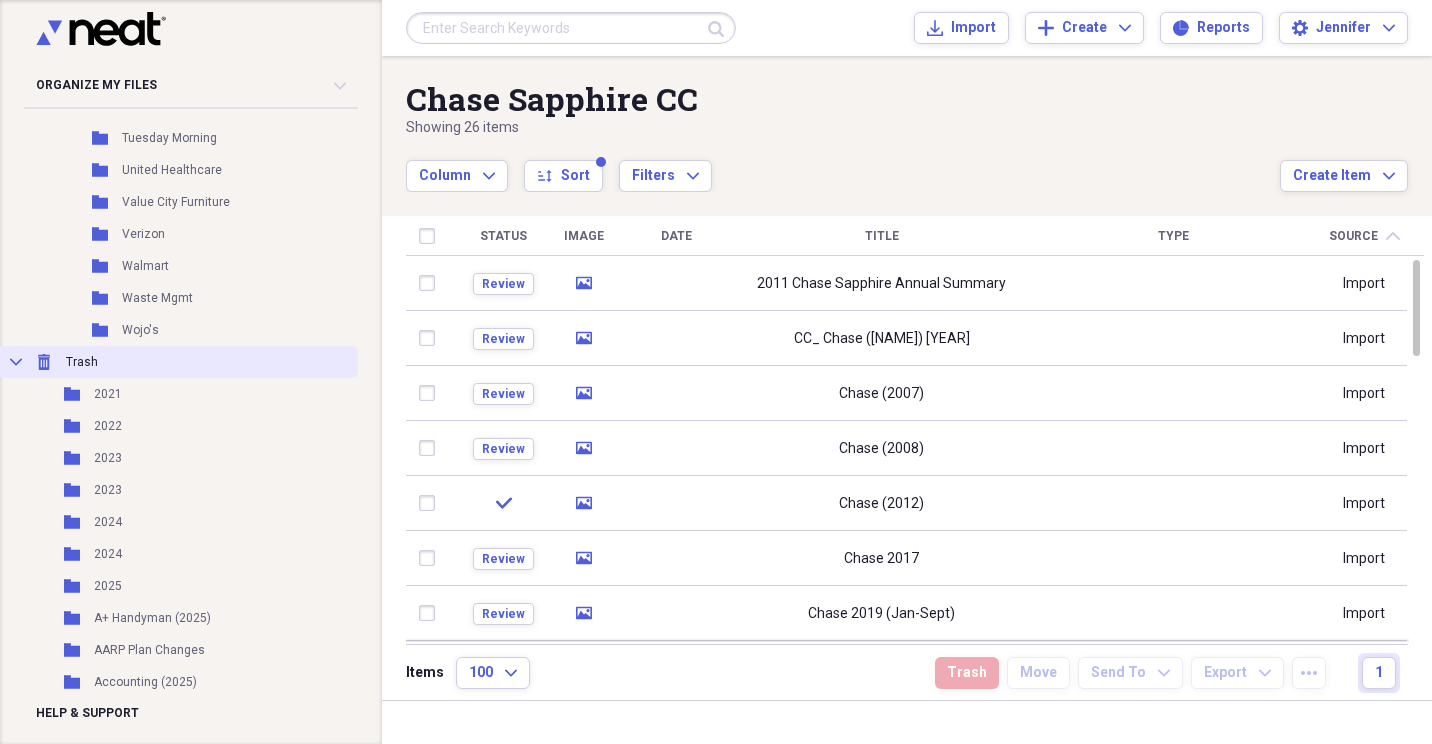 click on "Trash" at bounding box center (82, 362) 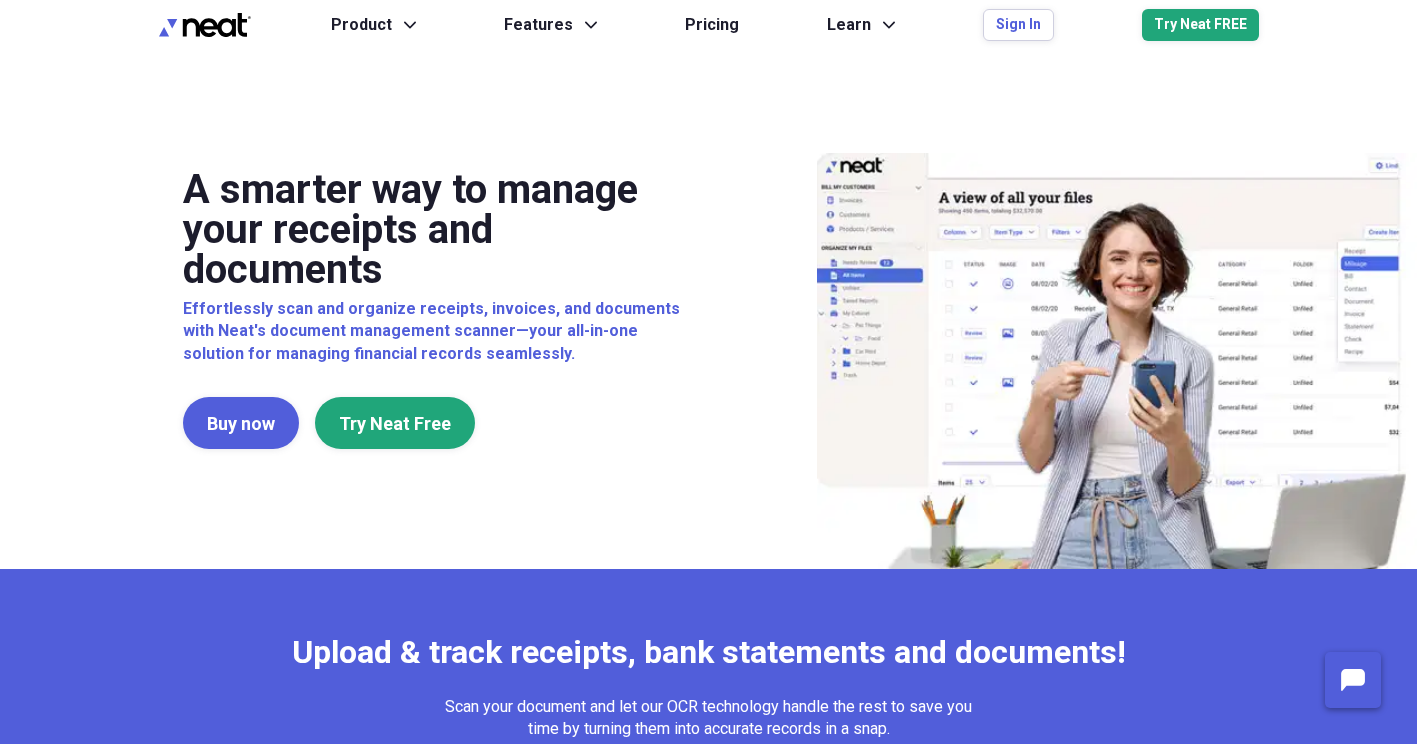 scroll, scrollTop: 0, scrollLeft: 0, axis: both 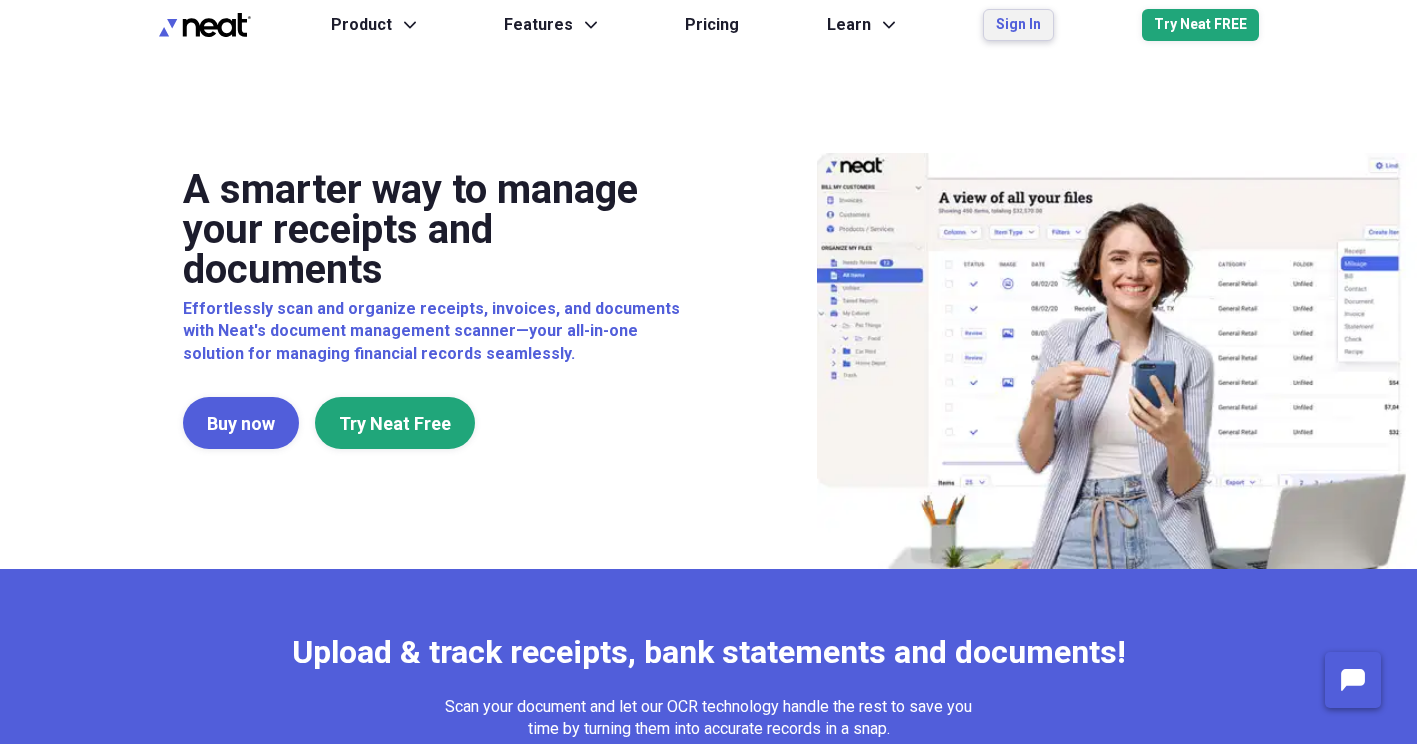 click on "Sign In" at bounding box center (1018, 25) 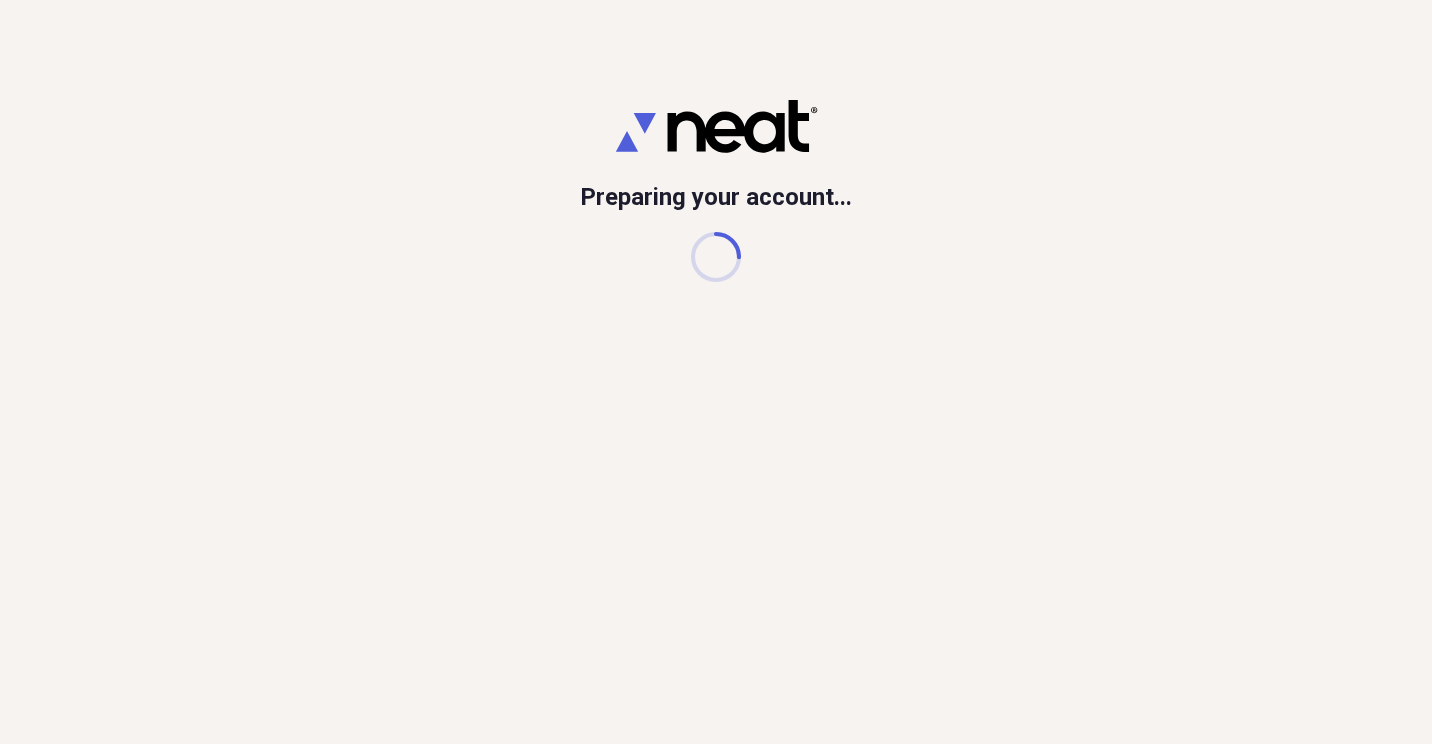 scroll, scrollTop: 0, scrollLeft: 0, axis: both 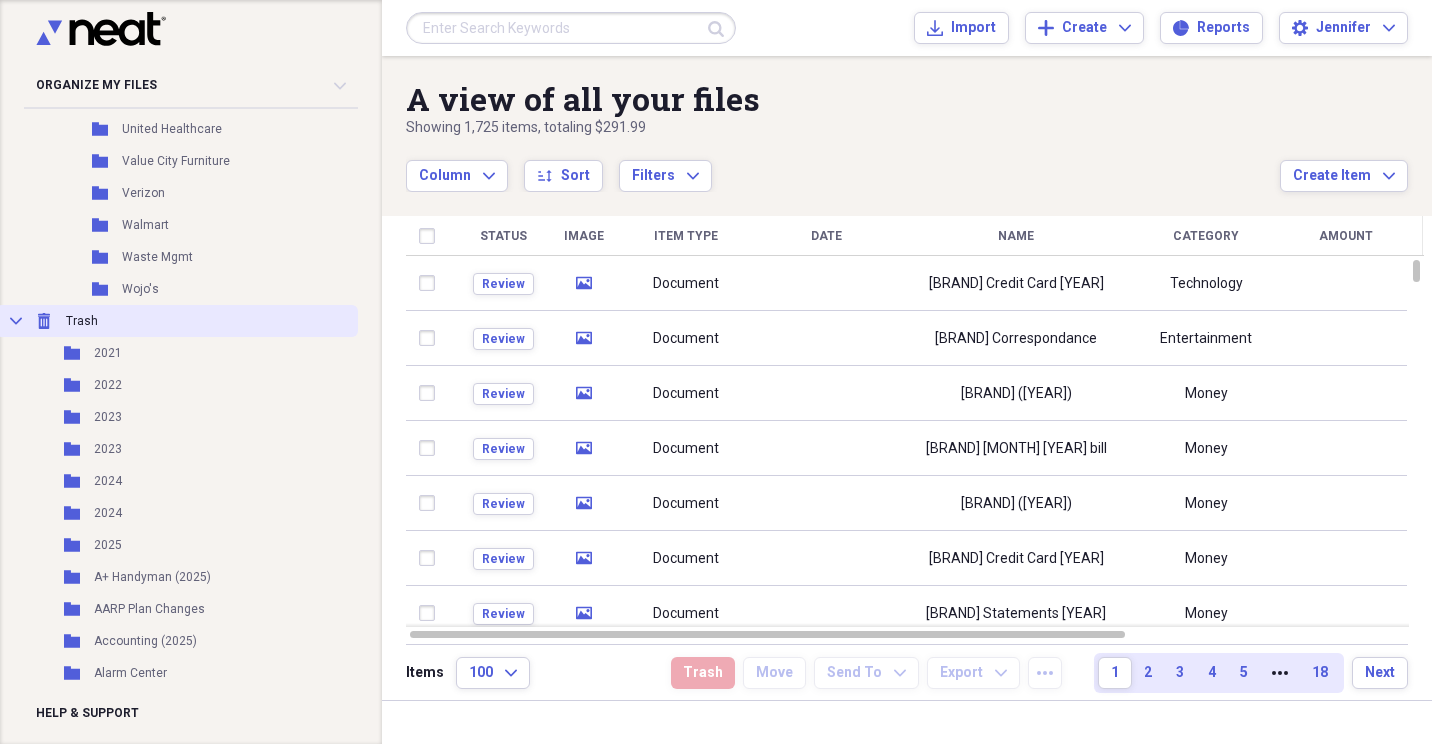 click on "Collapse Trash Trash" at bounding box center (177, 321) 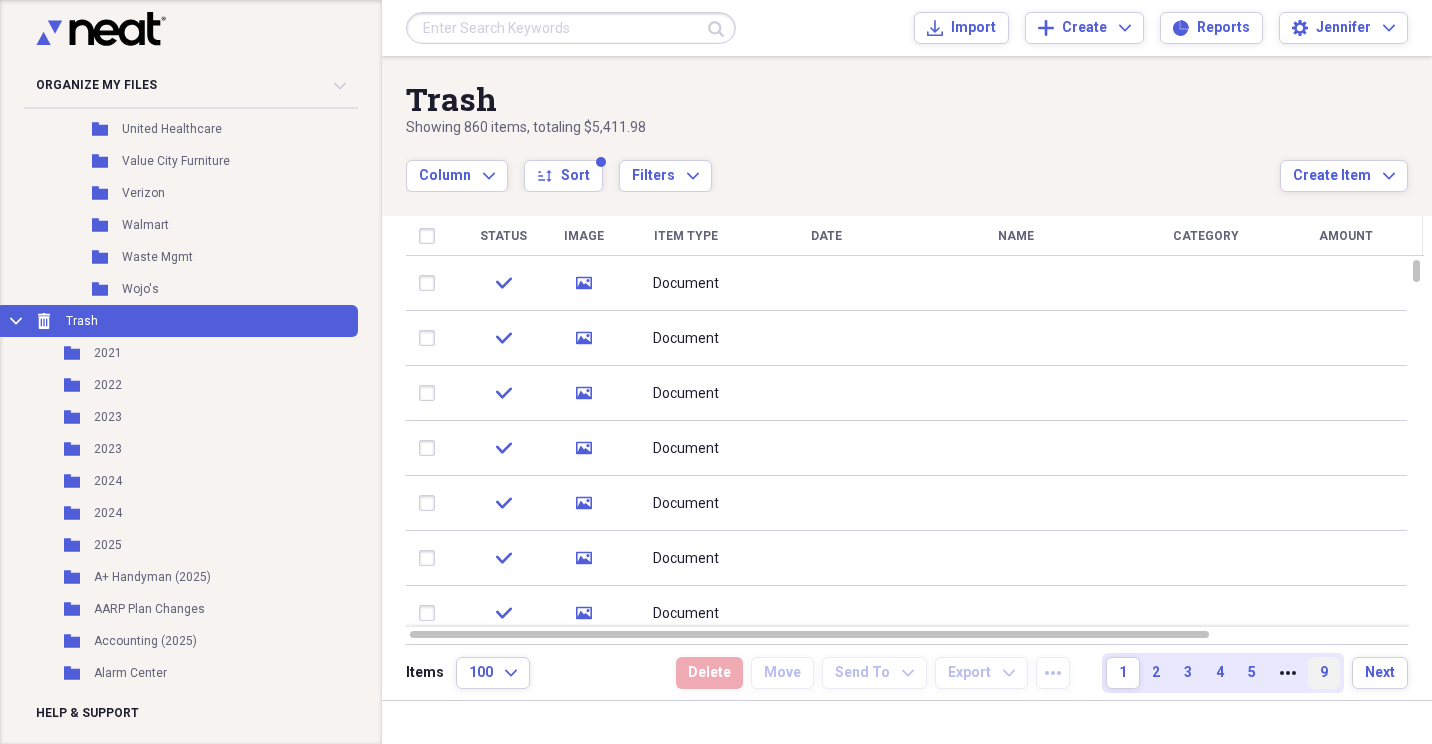 click on "9" at bounding box center (1324, 673) 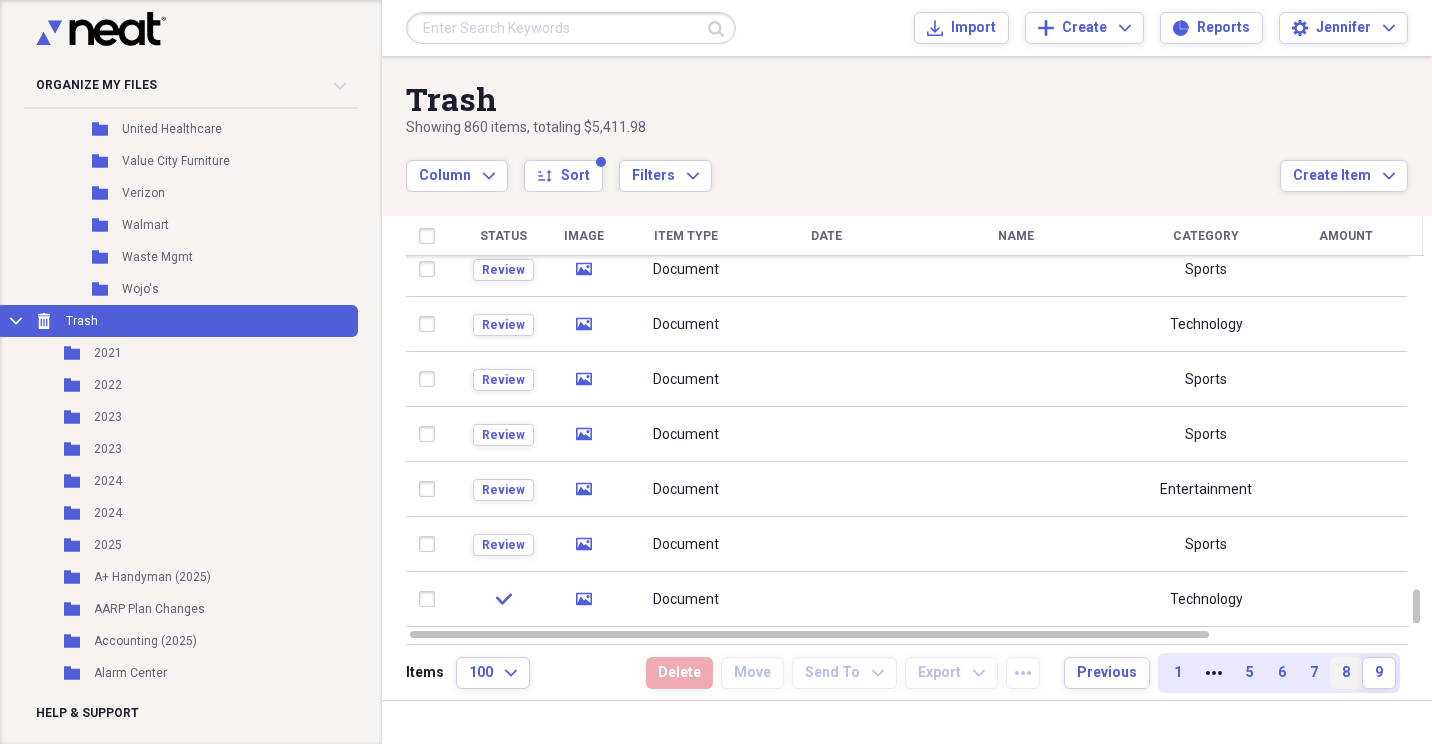 click on "8" at bounding box center (1346, 673) 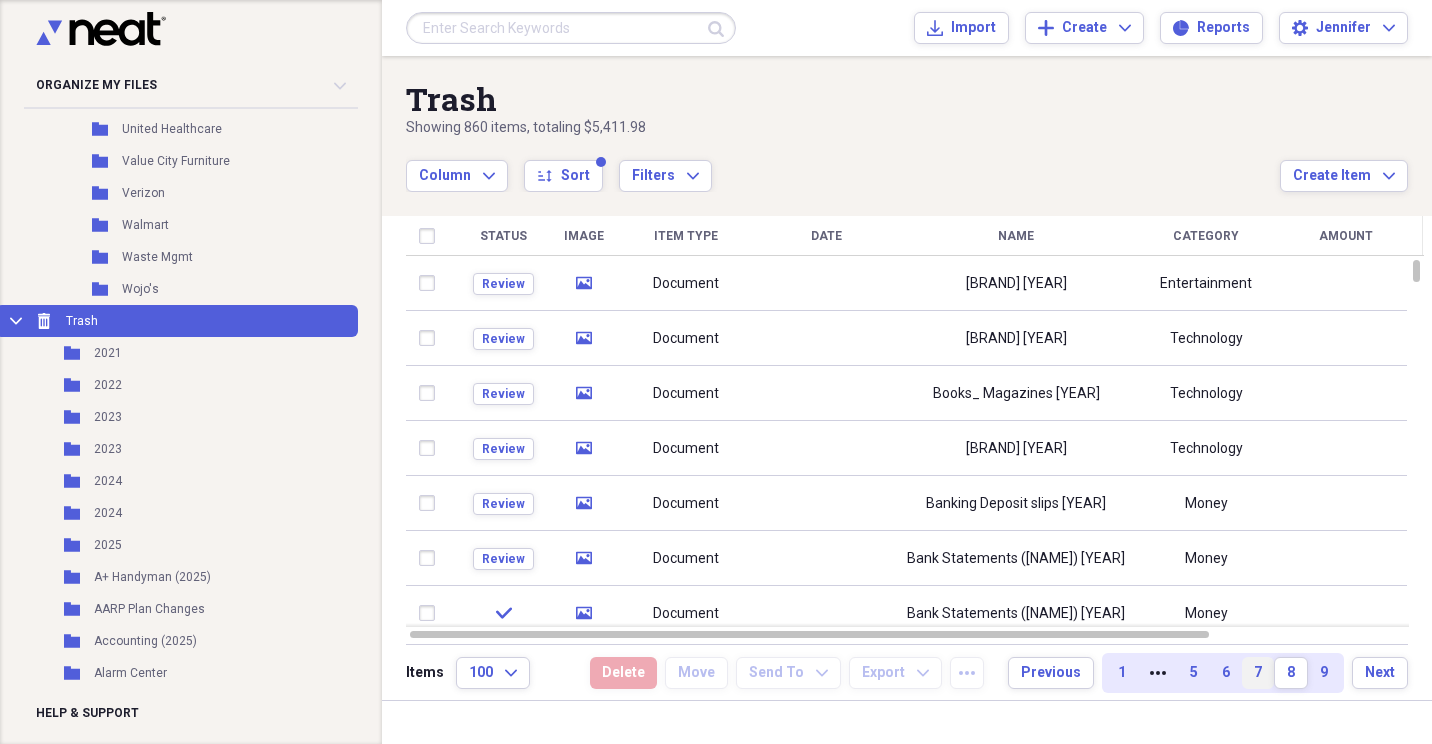 click on "7" at bounding box center (1258, 673) 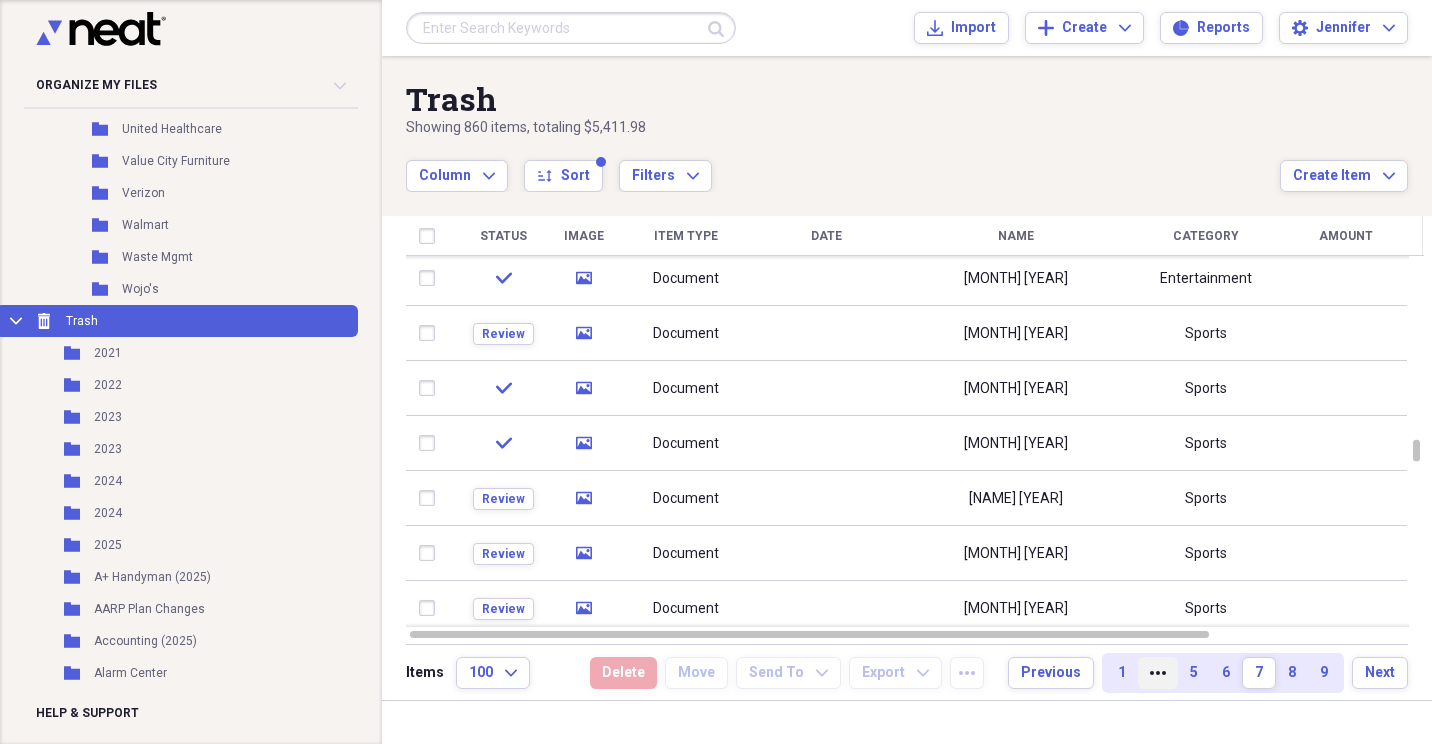 click on "More" 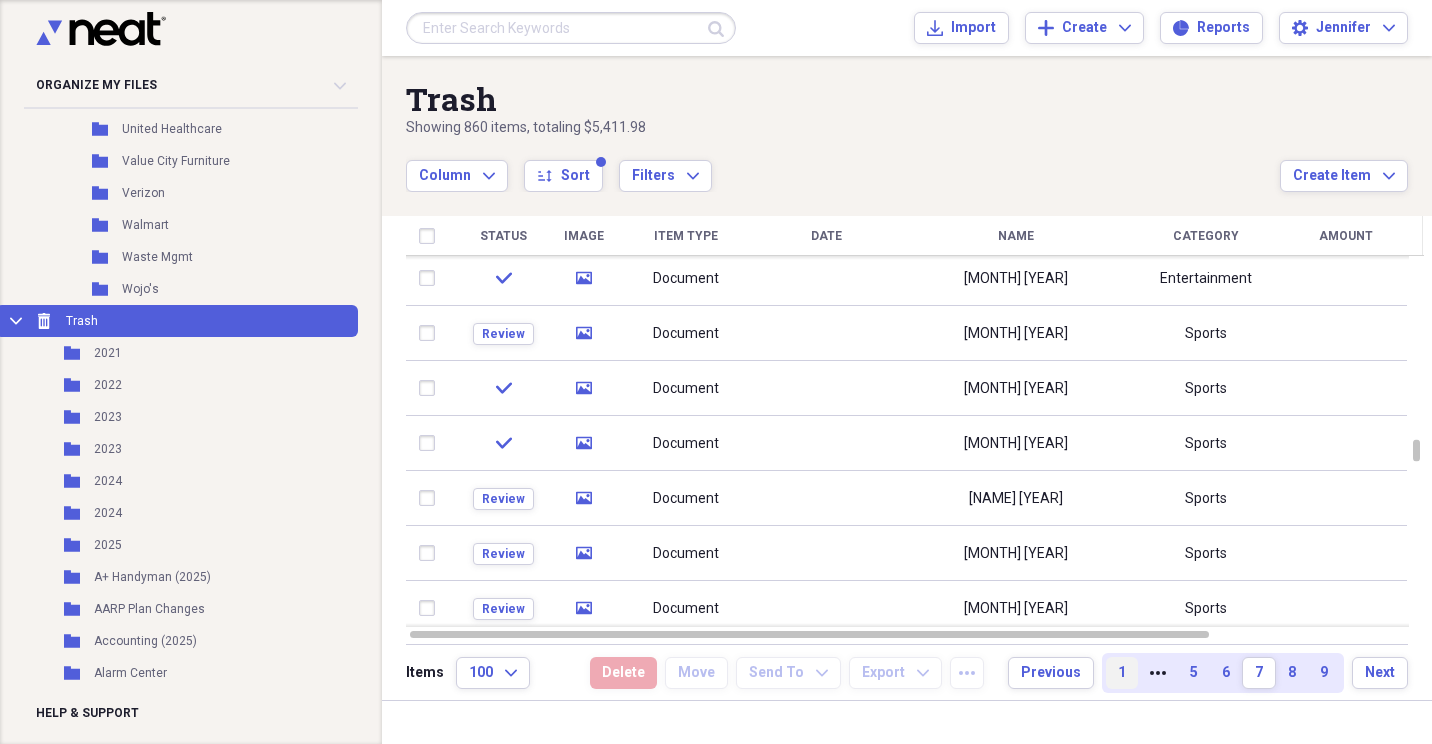 click on "1" at bounding box center [1122, 673] 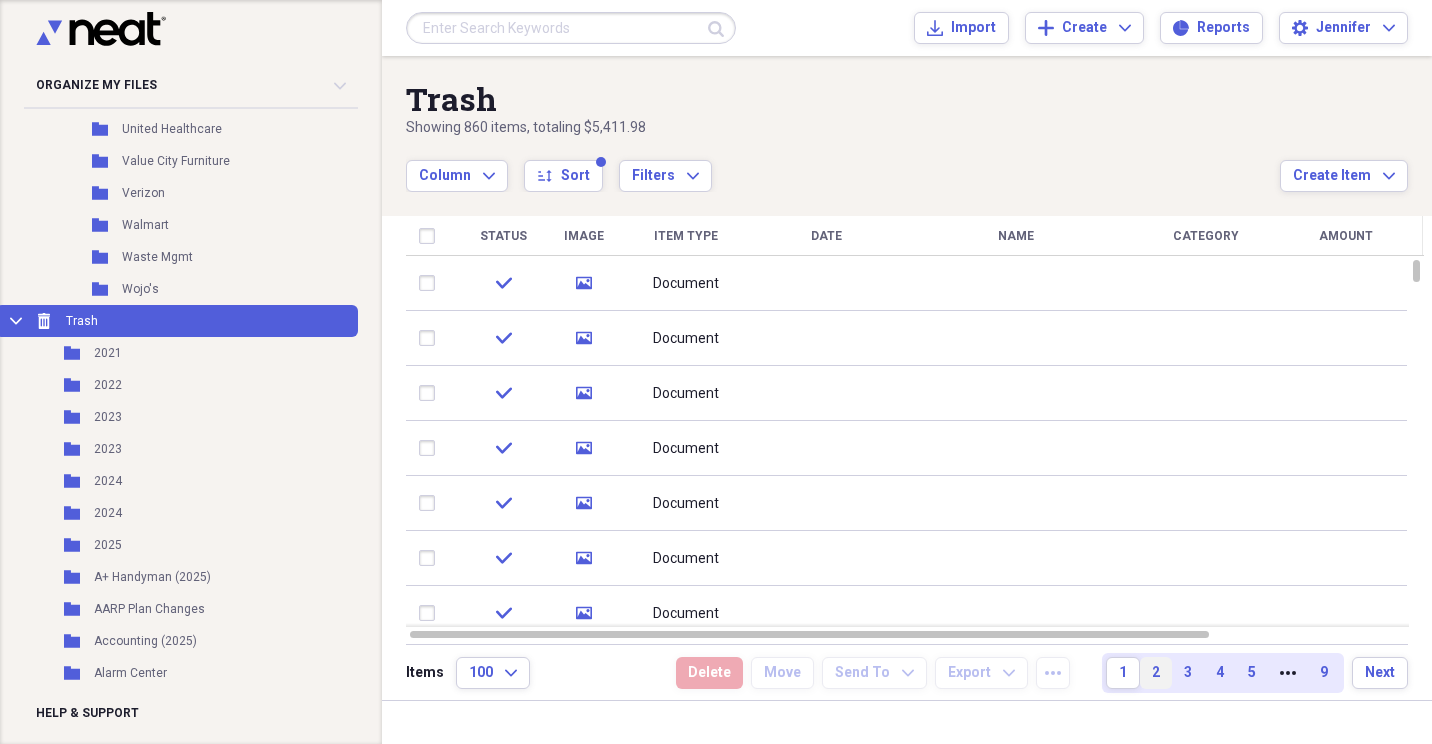 click on "2" at bounding box center (1156, 673) 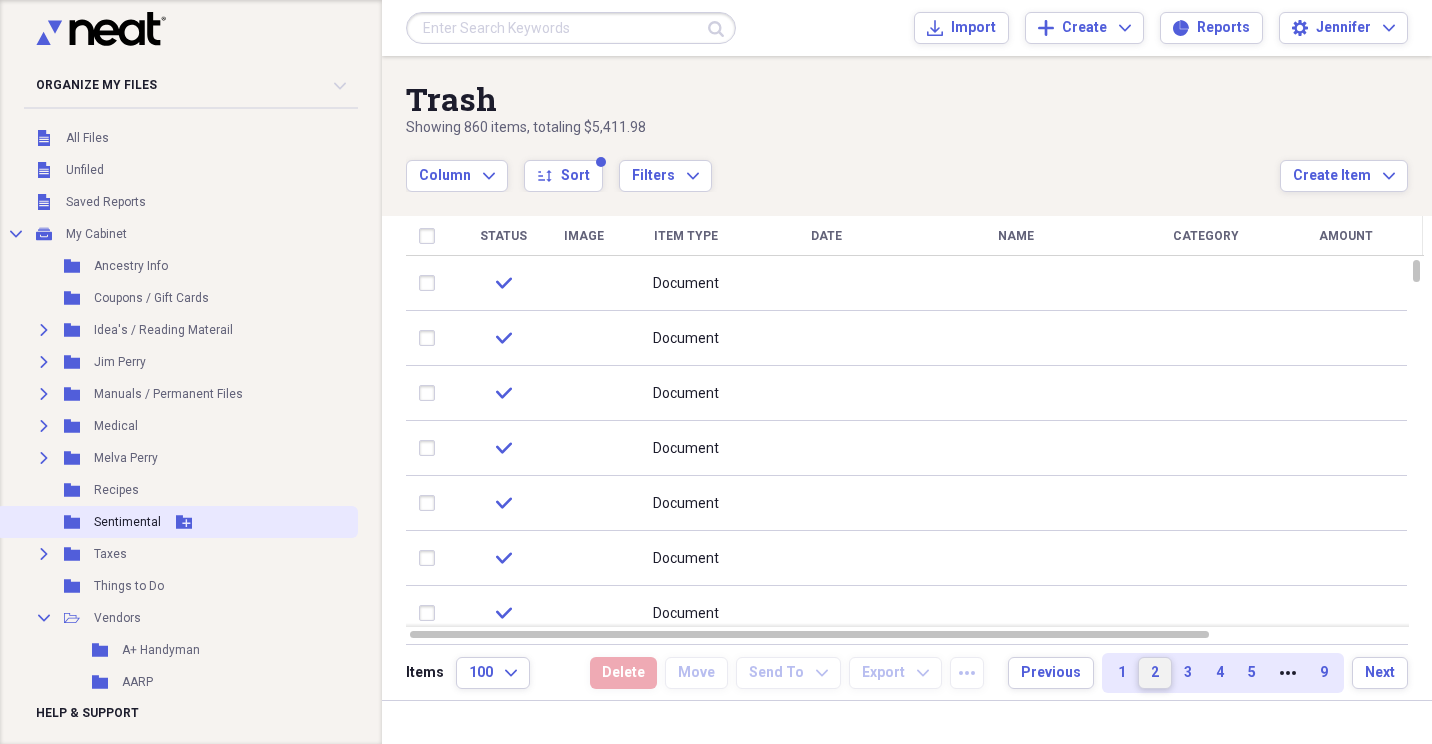scroll, scrollTop: 0, scrollLeft: 0, axis: both 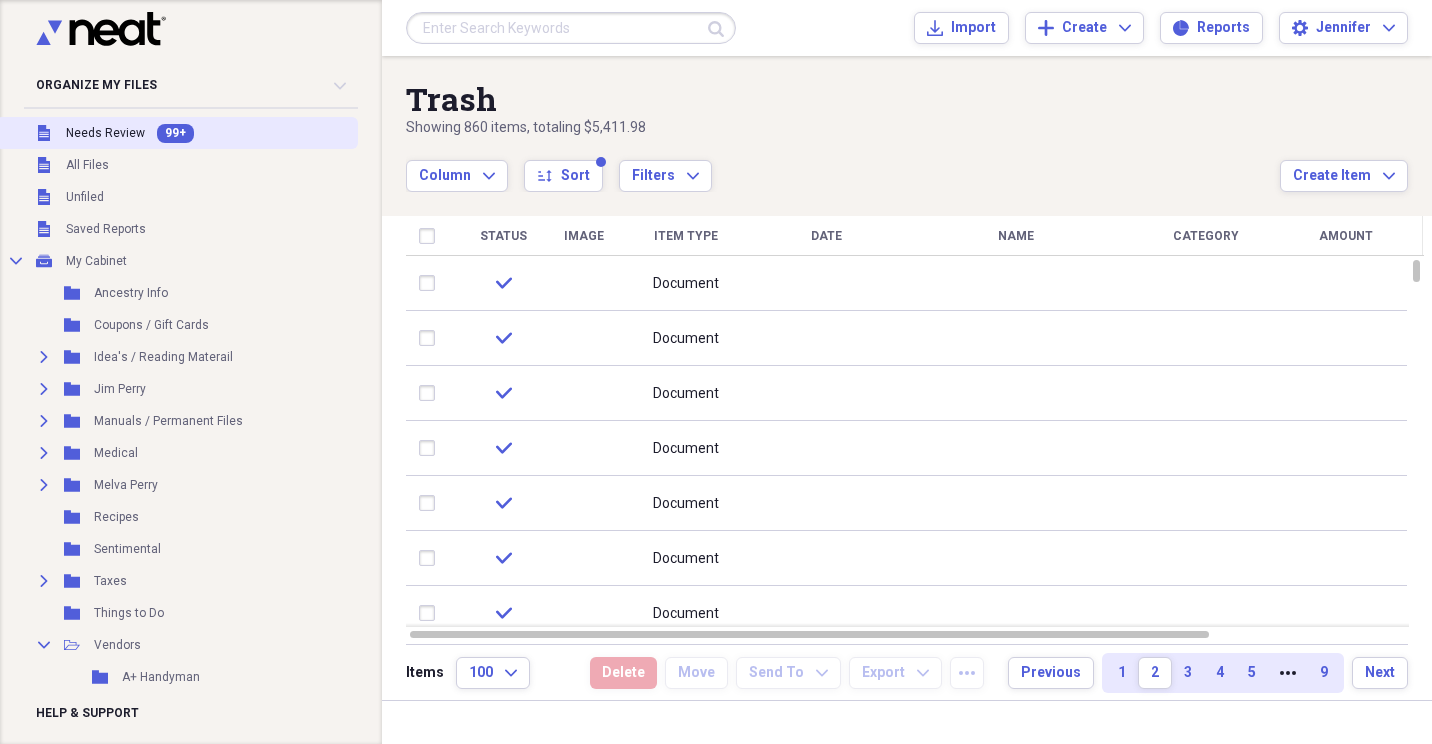 click on "Needs Review" at bounding box center (105, 133) 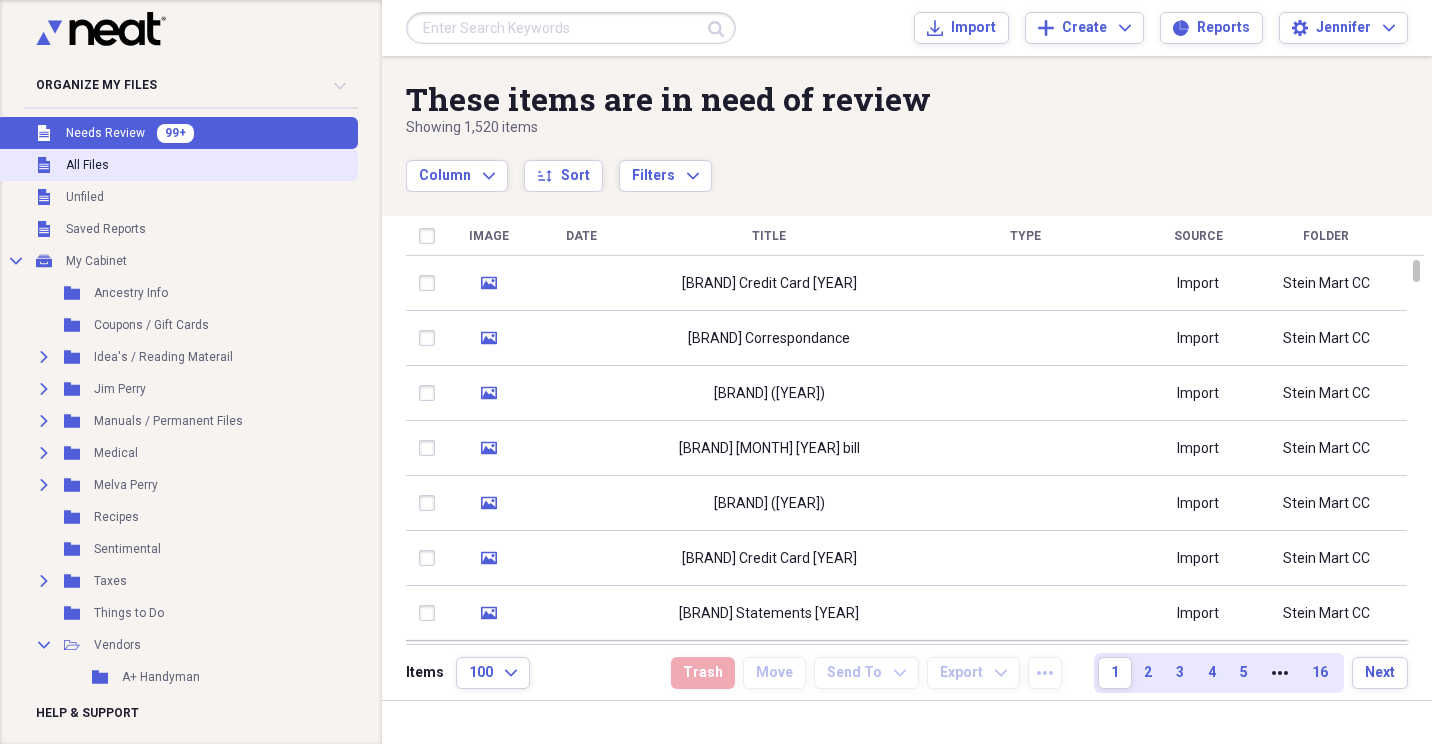 click on "All Files" at bounding box center [87, 165] 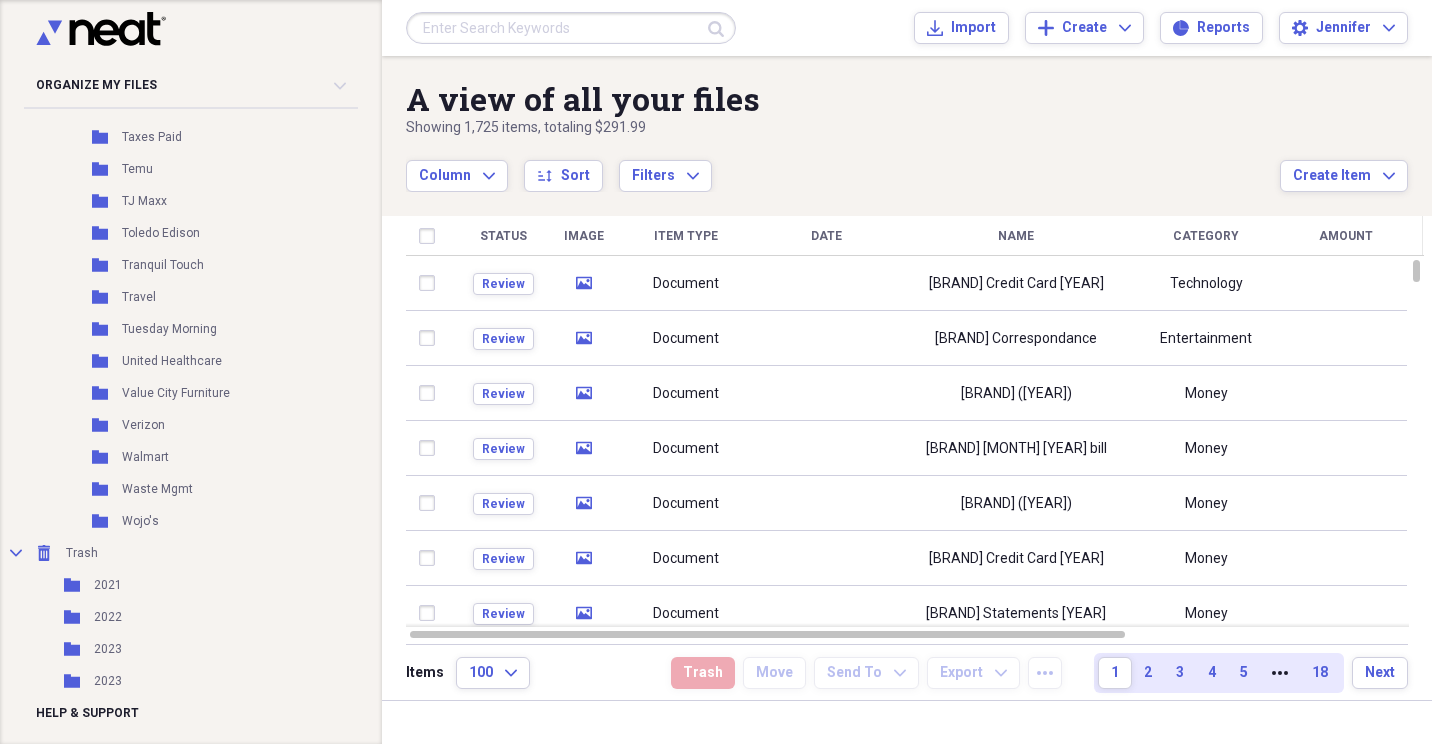 scroll, scrollTop: 4659, scrollLeft: 0, axis: vertical 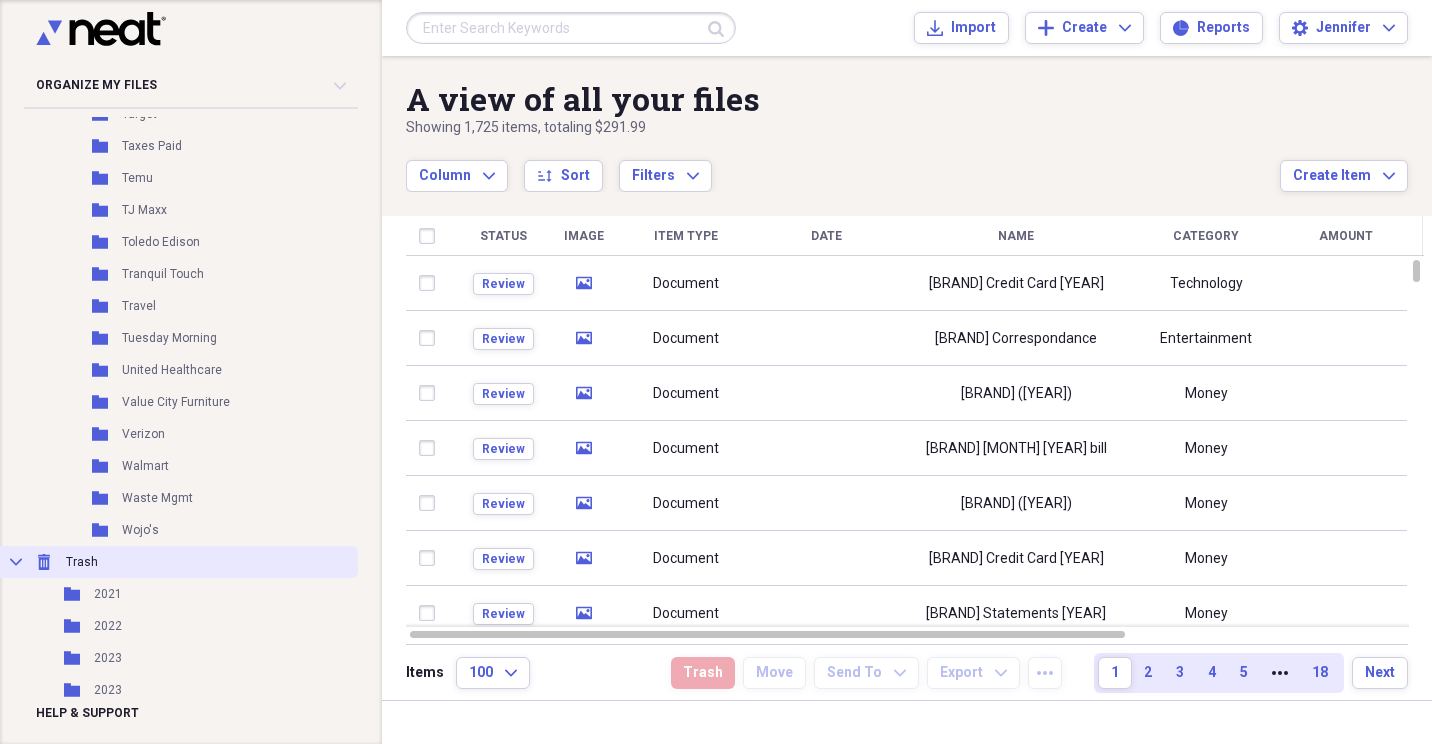 click on "Trash" at bounding box center [82, 562] 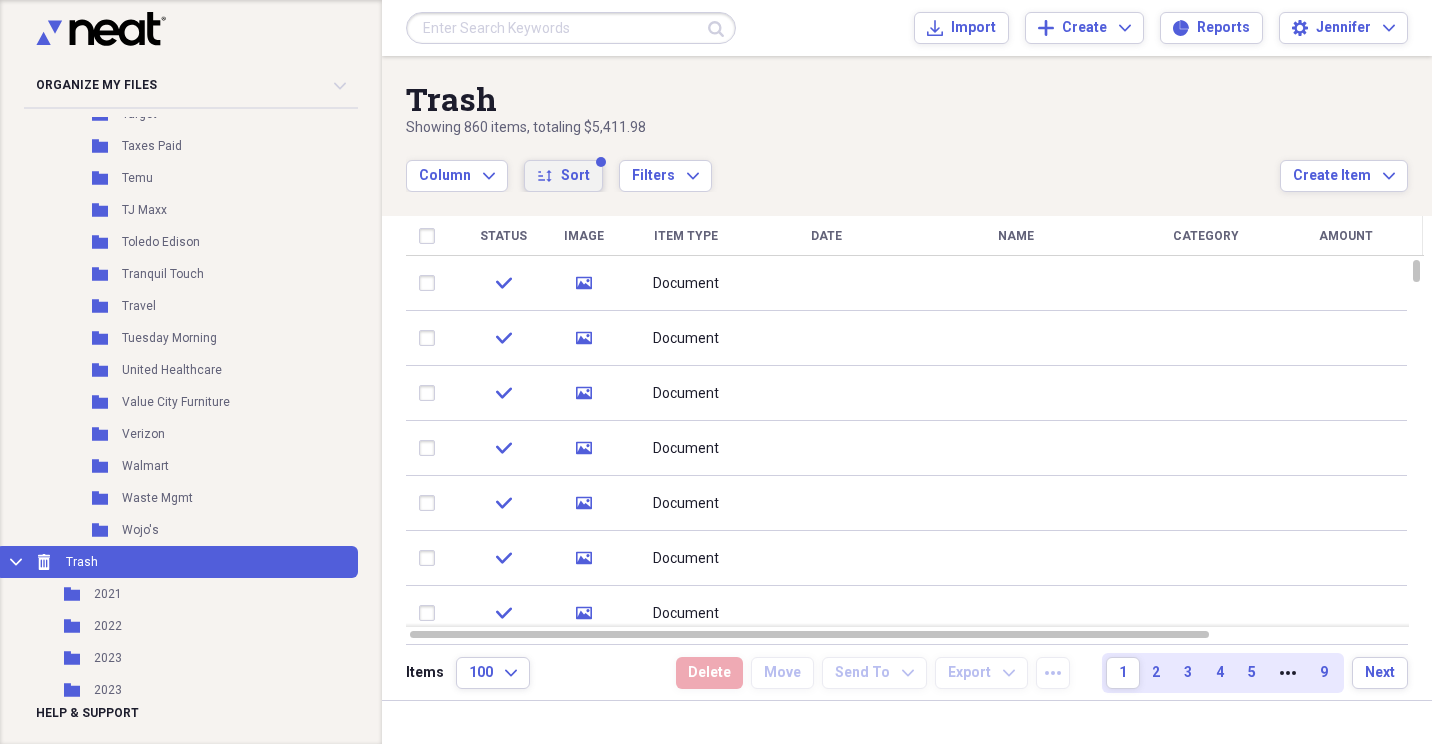 click on "Sort" at bounding box center (575, 176) 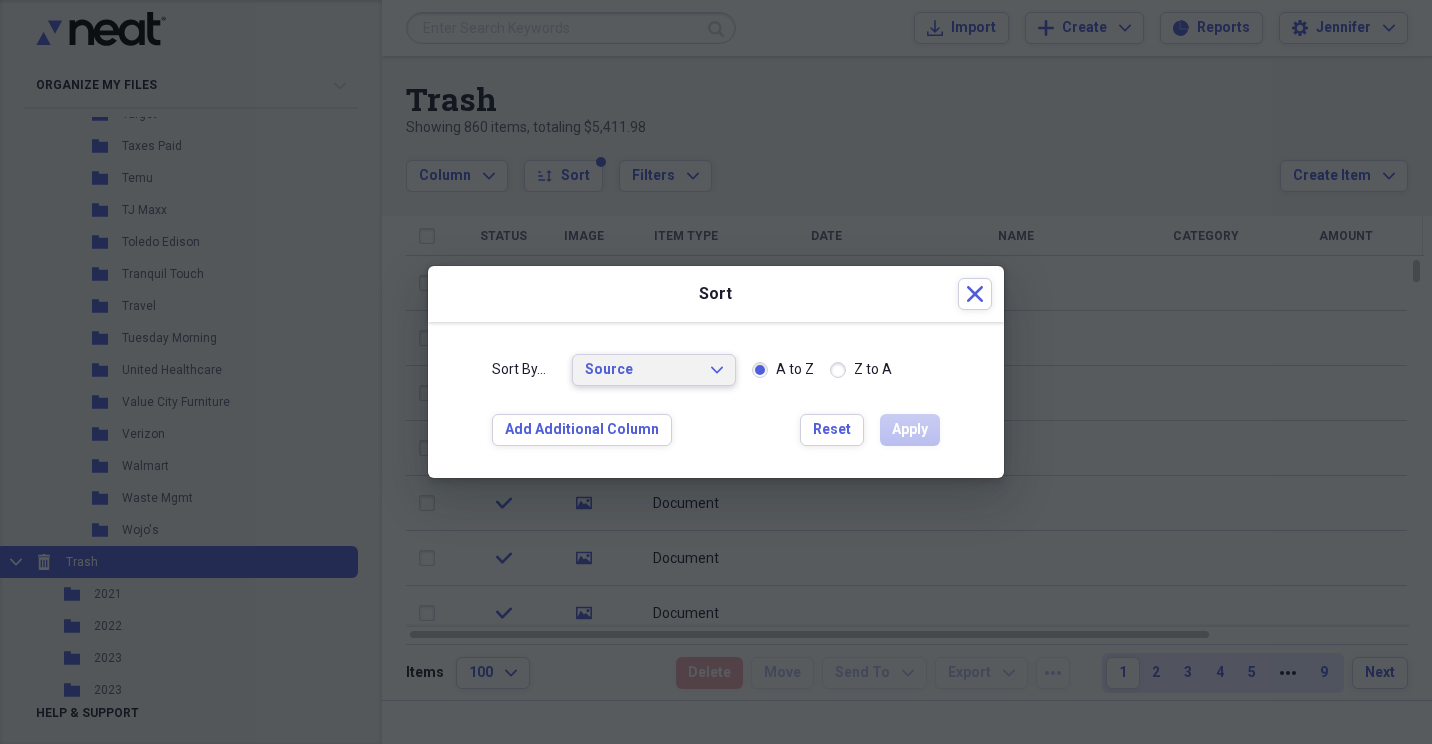 click on "Expand" 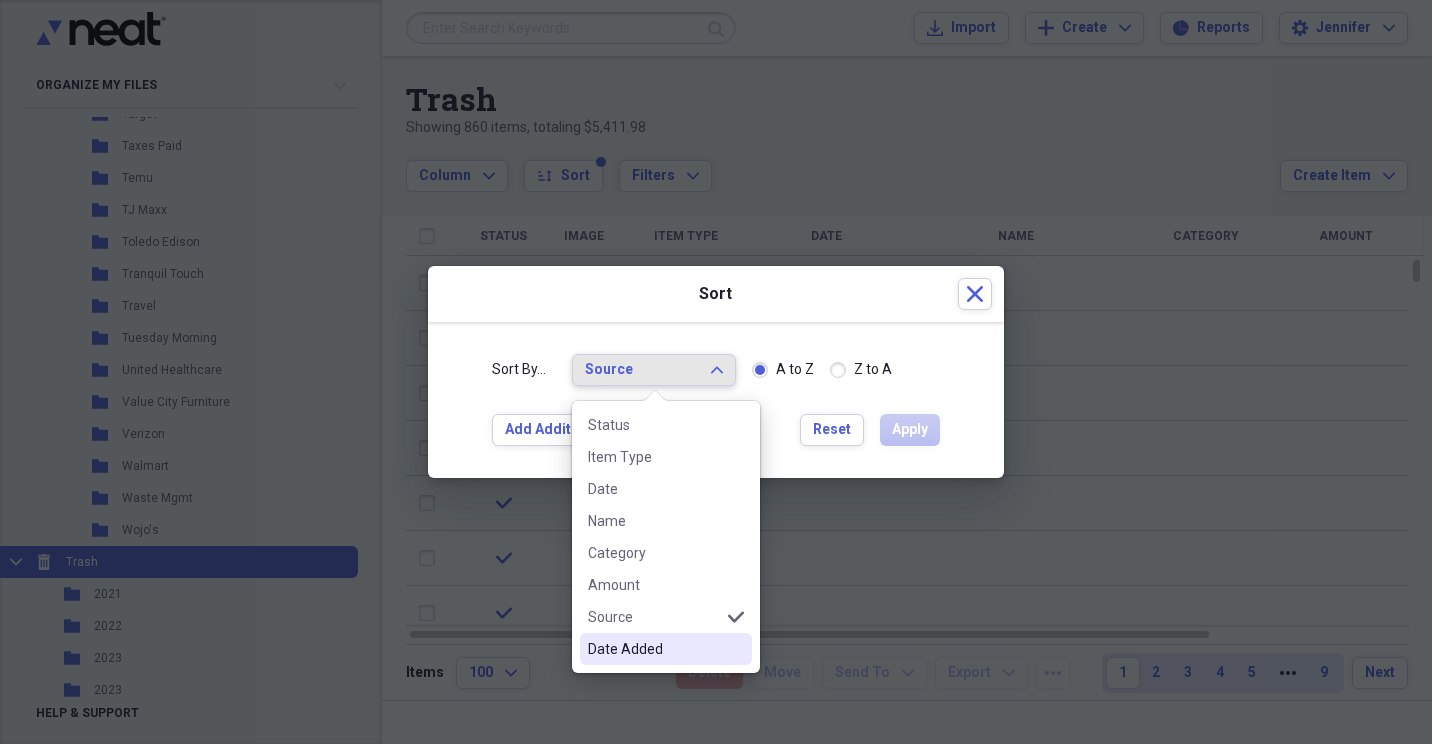 click on "Date Added" at bounding box center (654, 649) 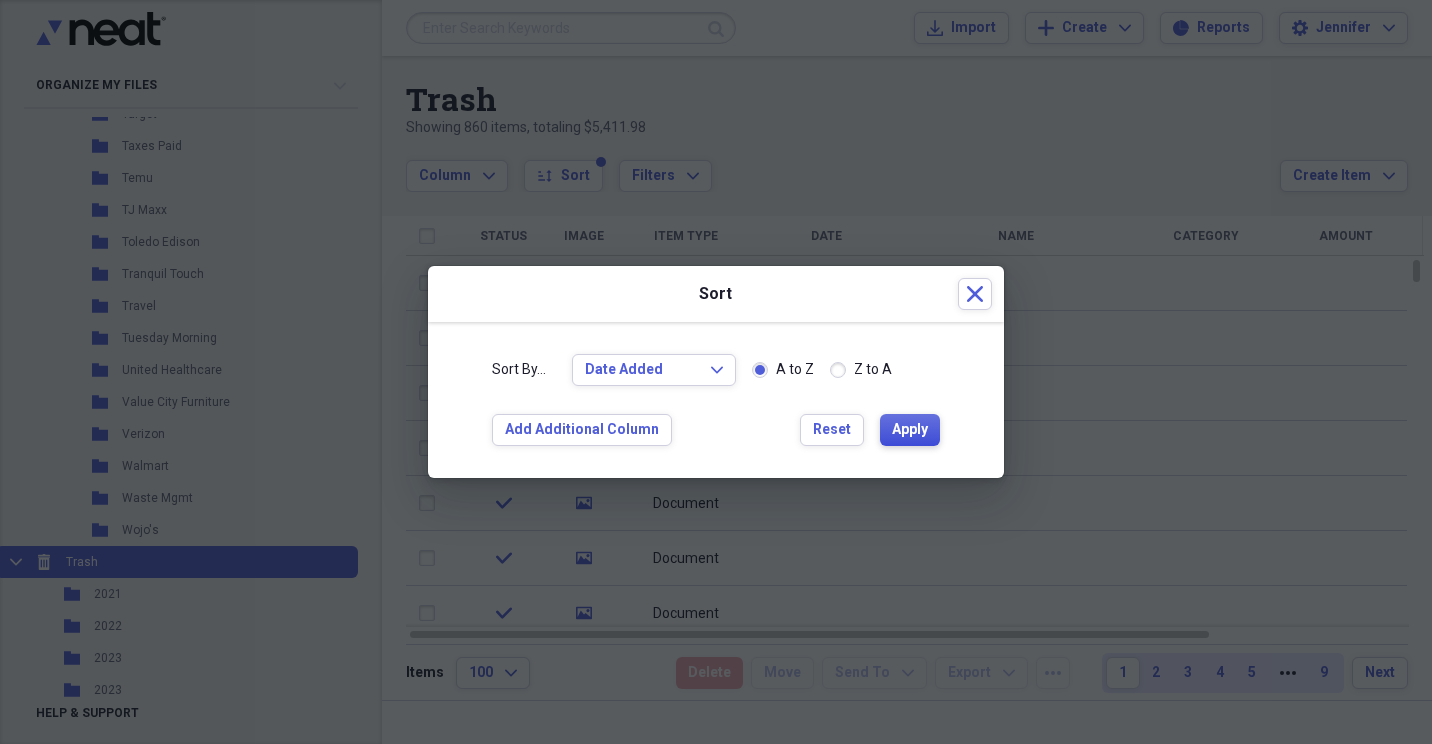 click on "Apply" at bounding box center [910, 430] 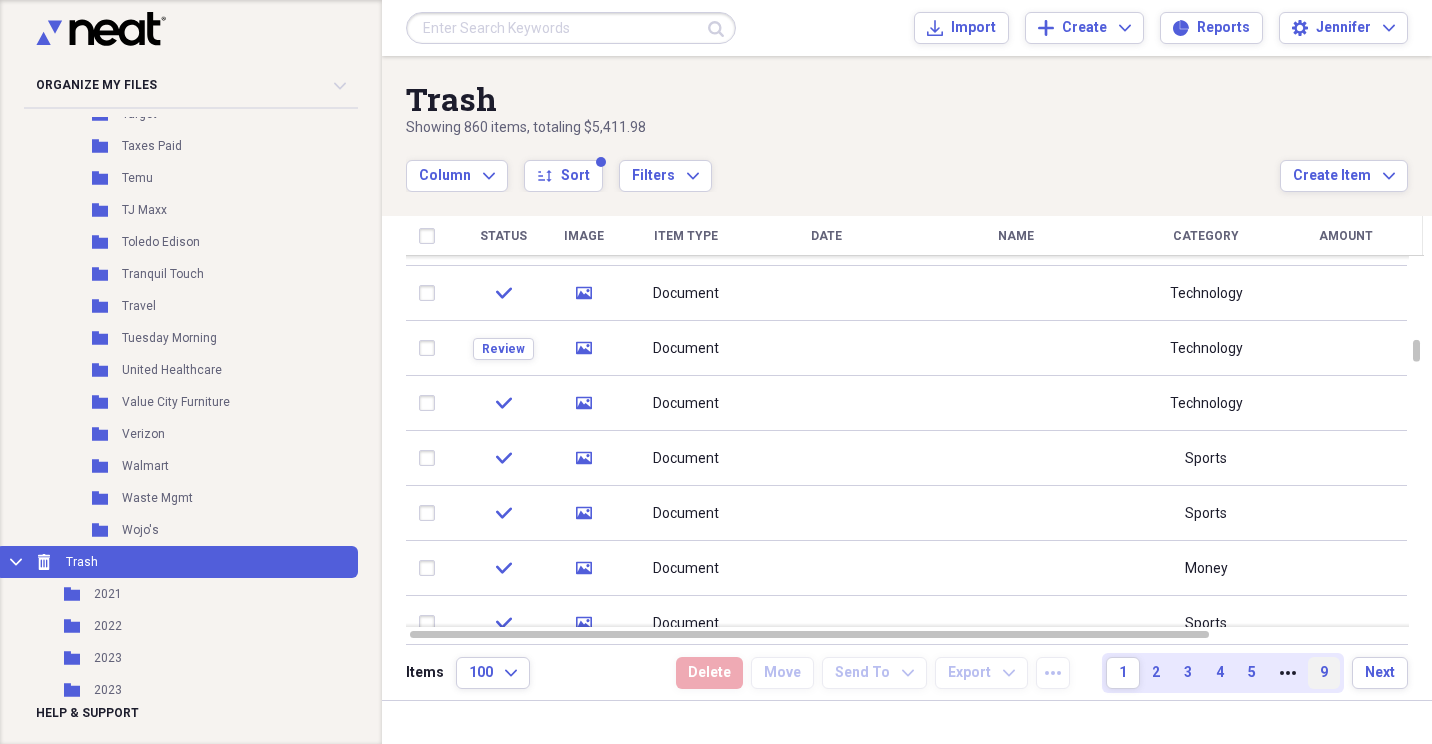 click on "9" at bounding box center (1324, 673) 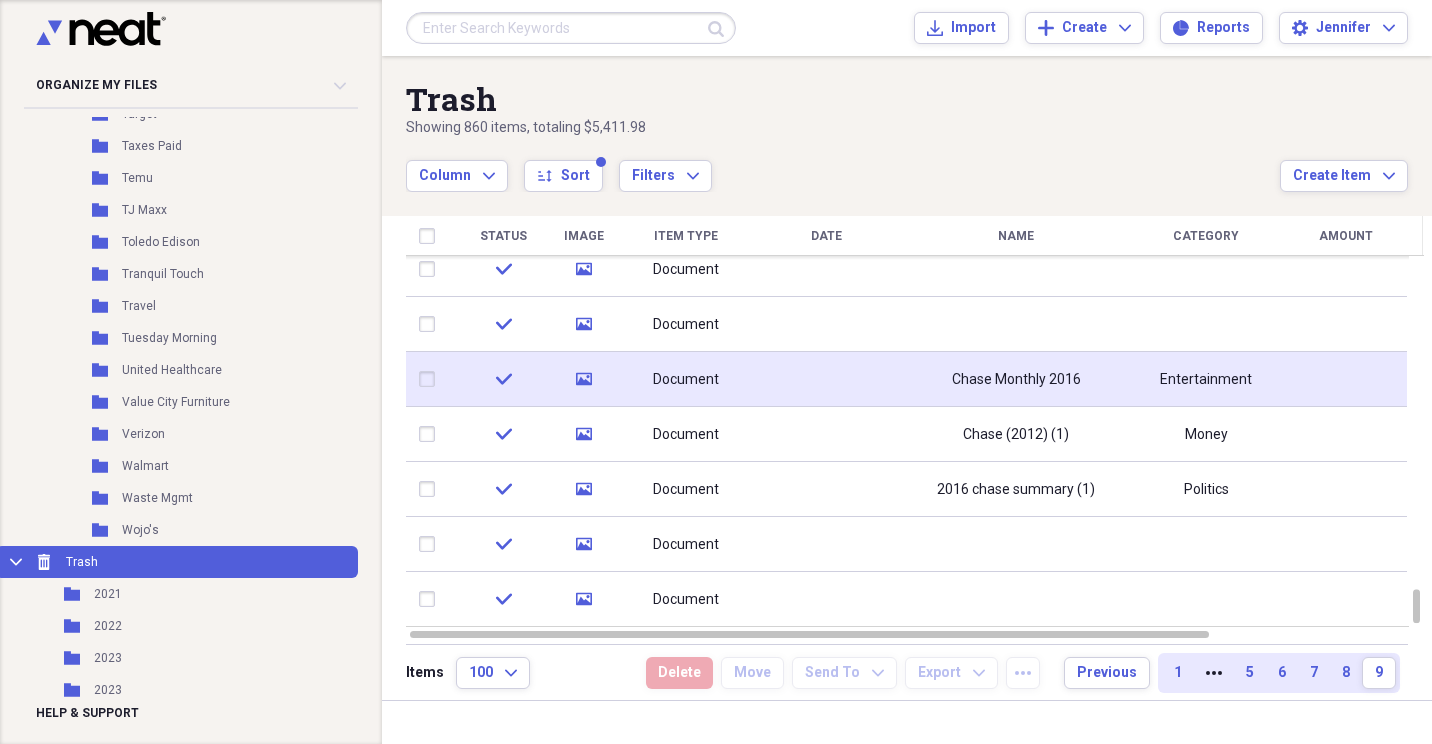 click at bounding box center (431, 379) 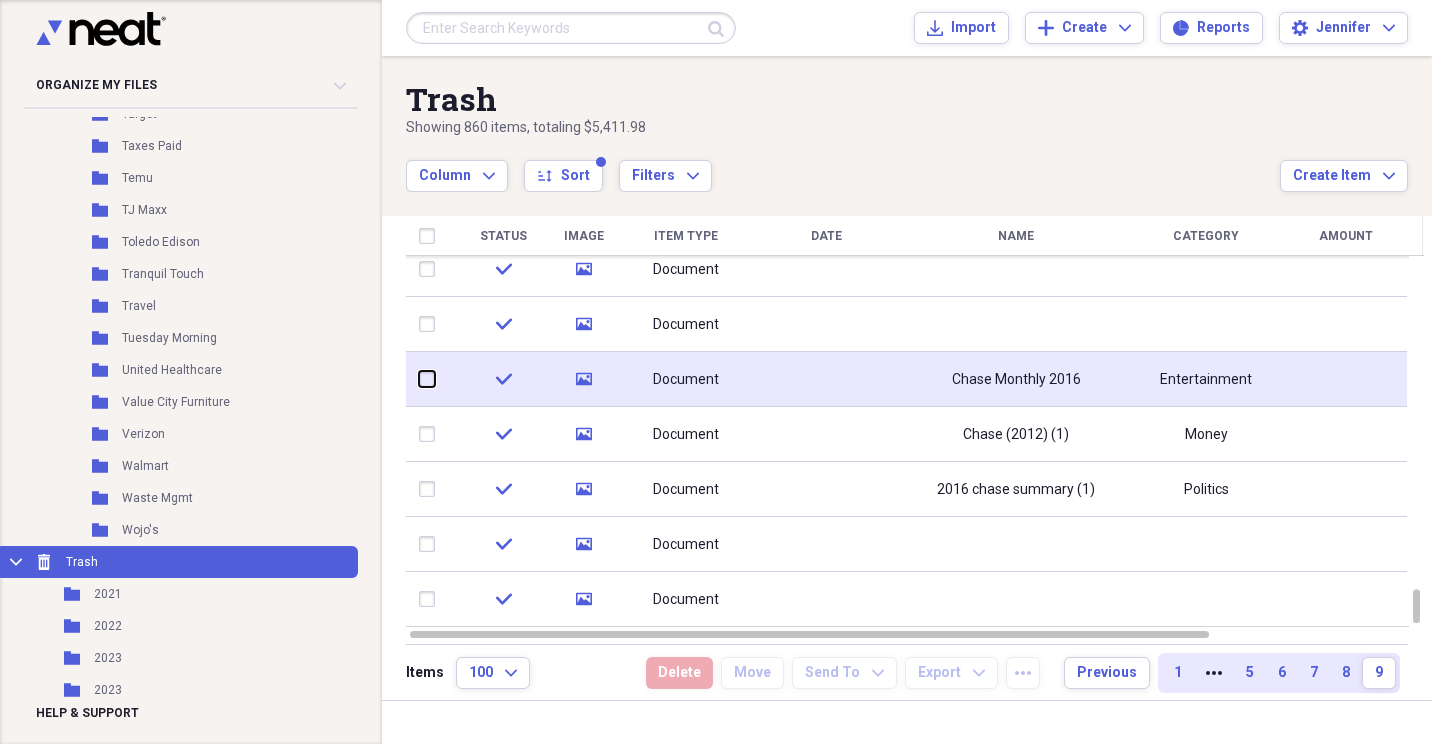 click at bounding box center [419, 379] 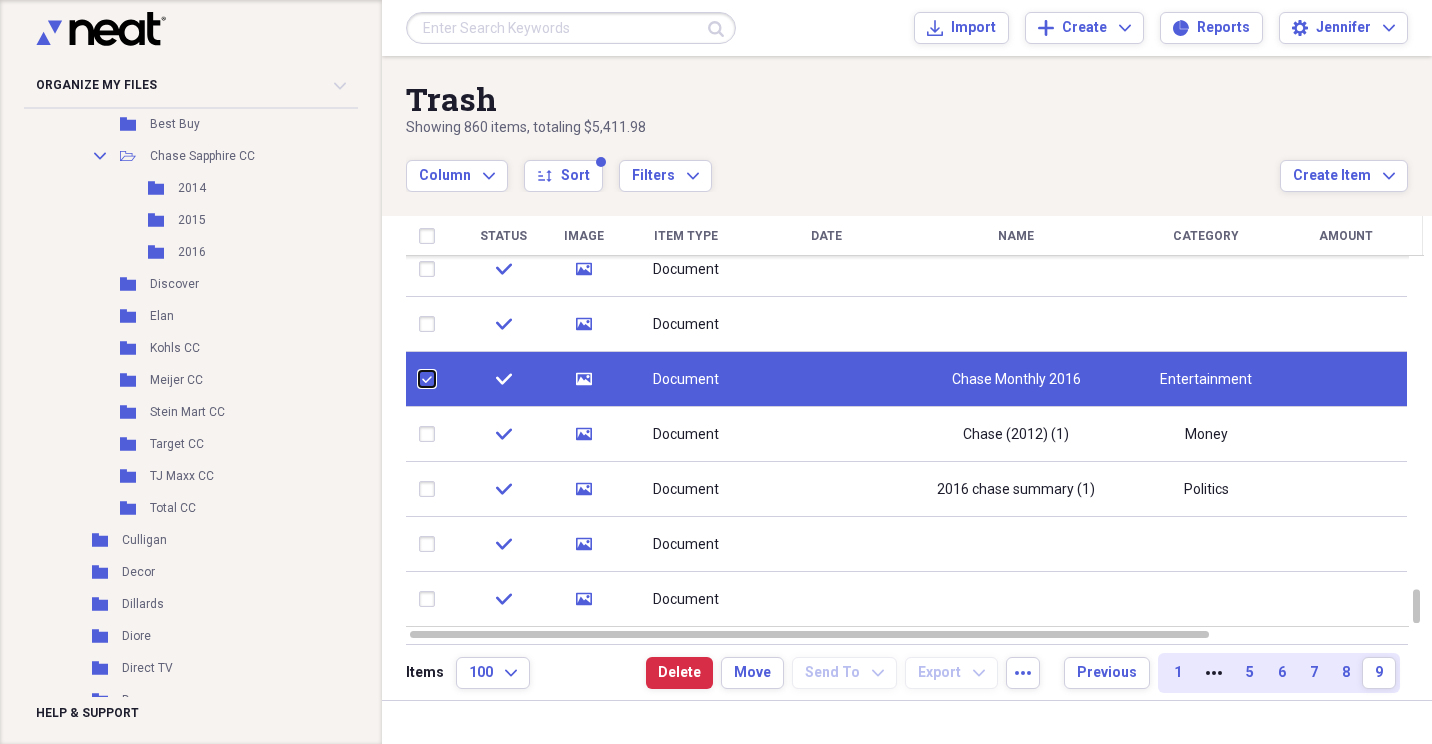 scroll, scrollTop: 1759, scrollLeft: 0, axis: vertical 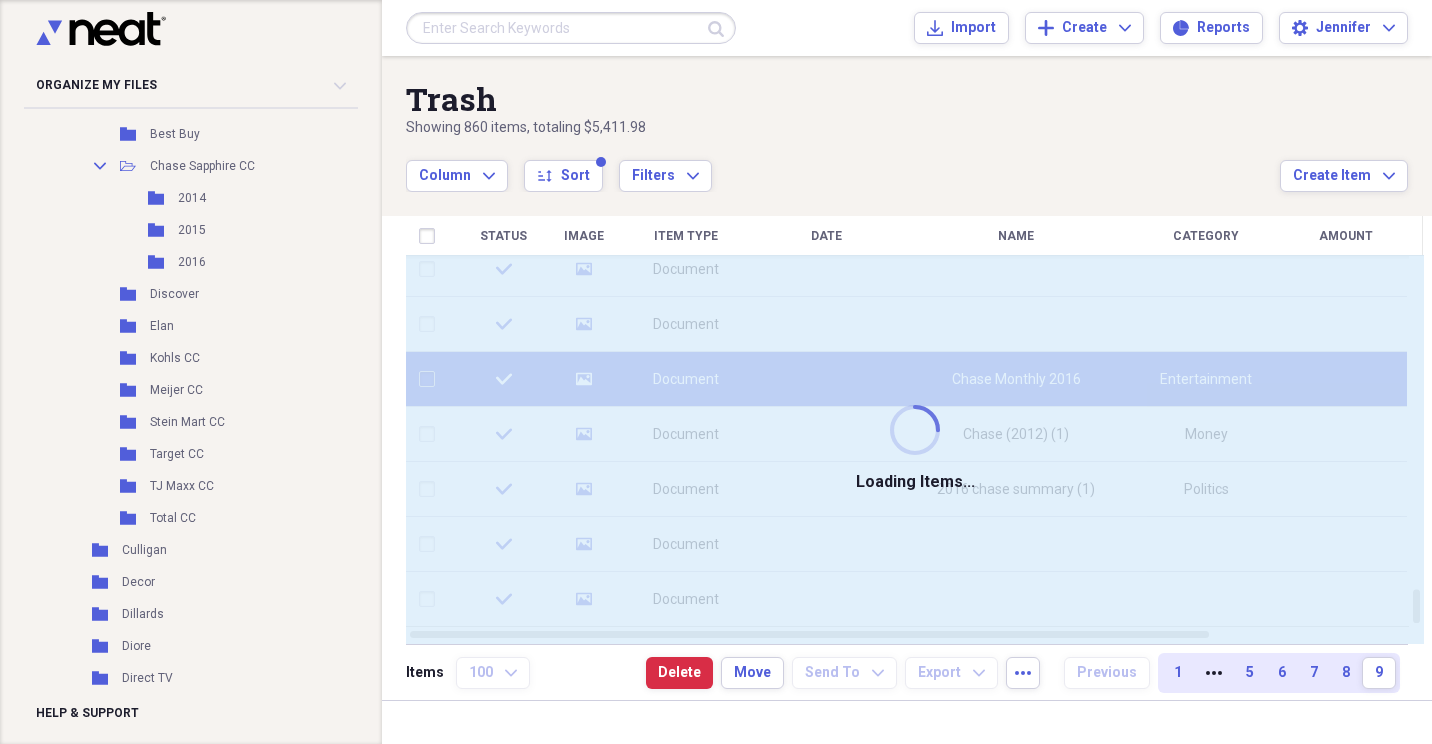checkbox on "false" 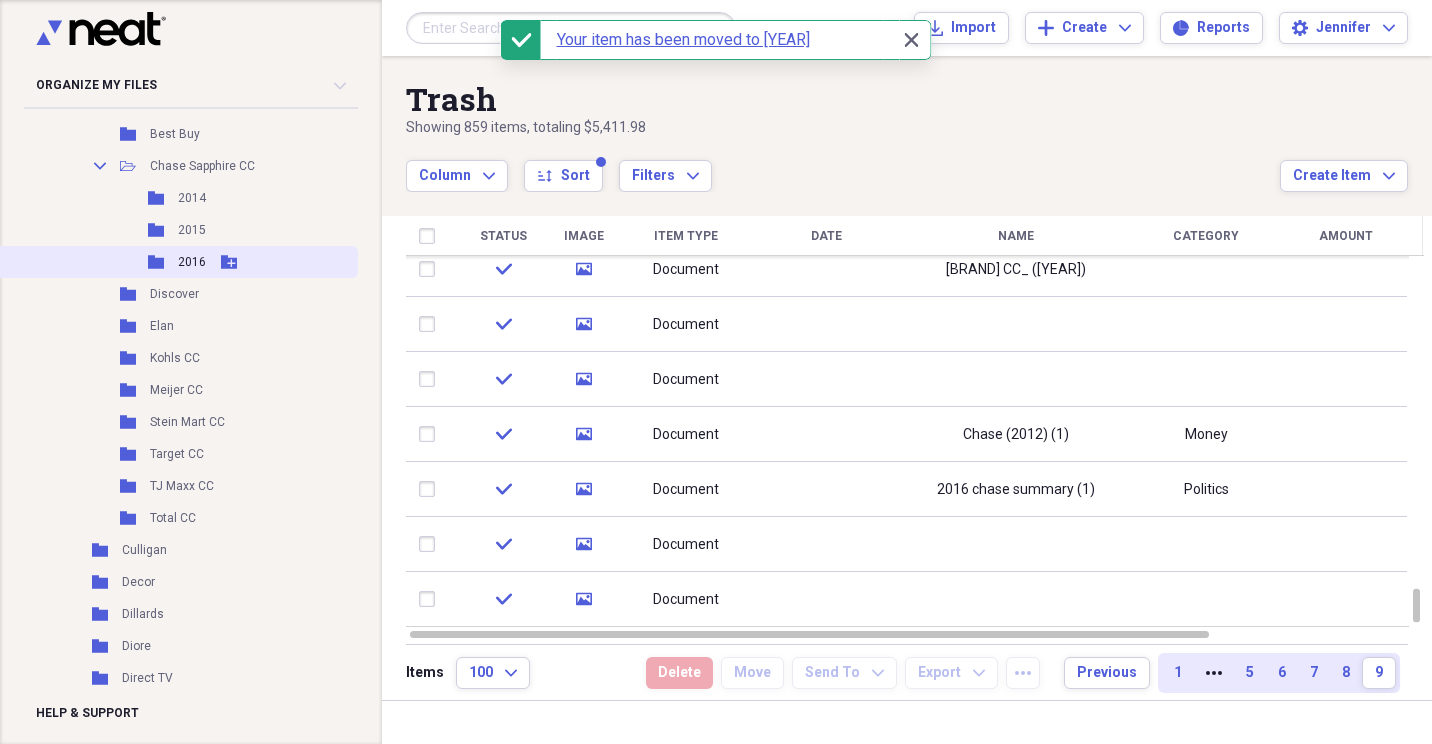 click on "2016" at bounding box center [192, 262] 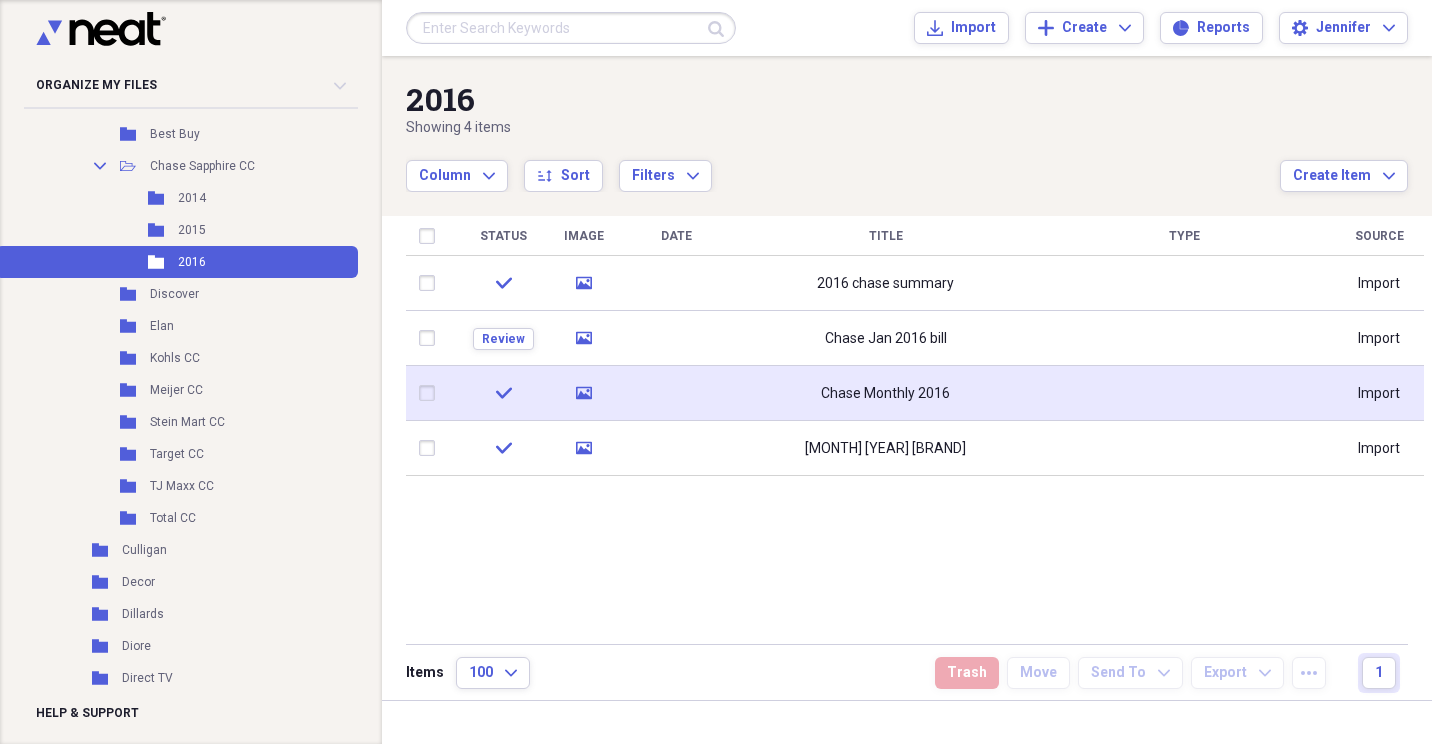 drag, startPoint x: 913, startPoint y: 383, endPoint x: 926, endPoint y: 416, distance: 35.468296 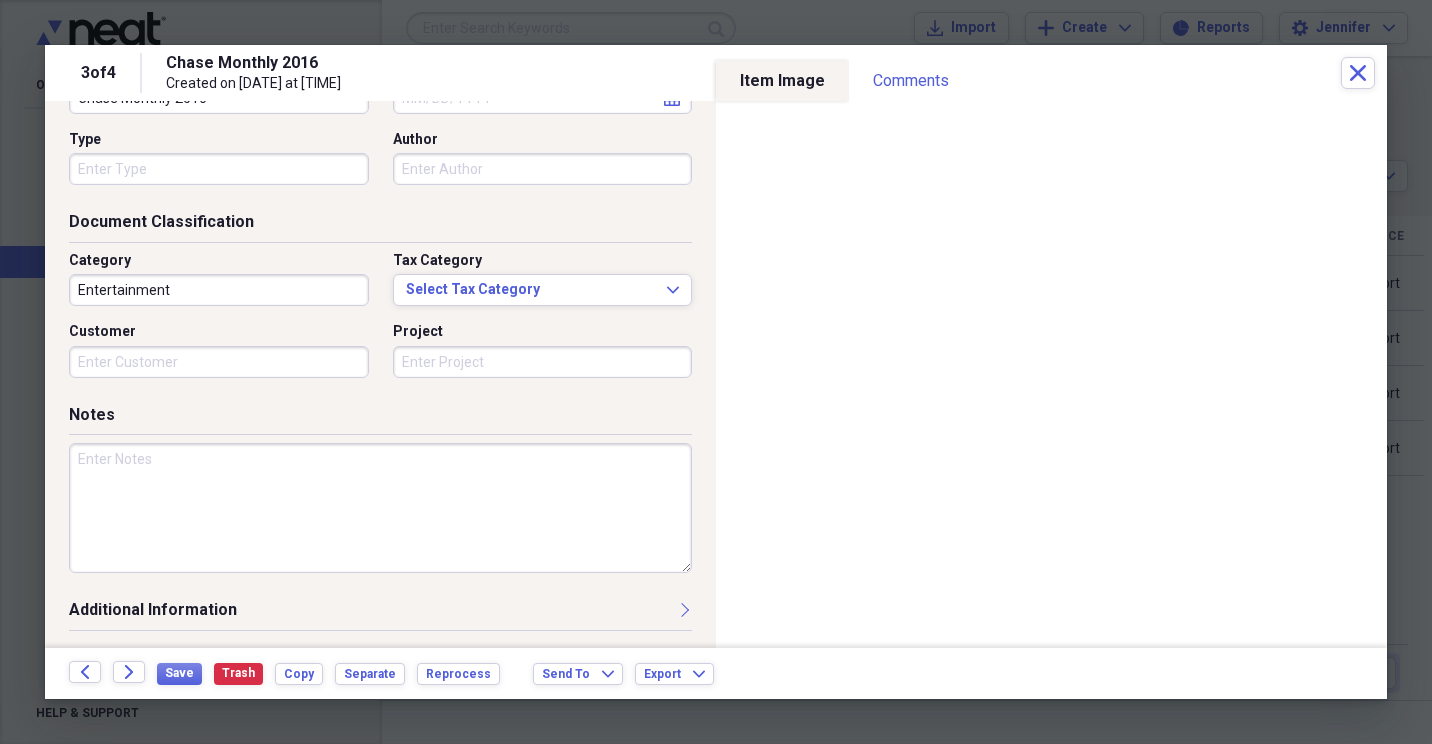 scroll, scrollTop: 0, scrollLeft: 0, axis: both 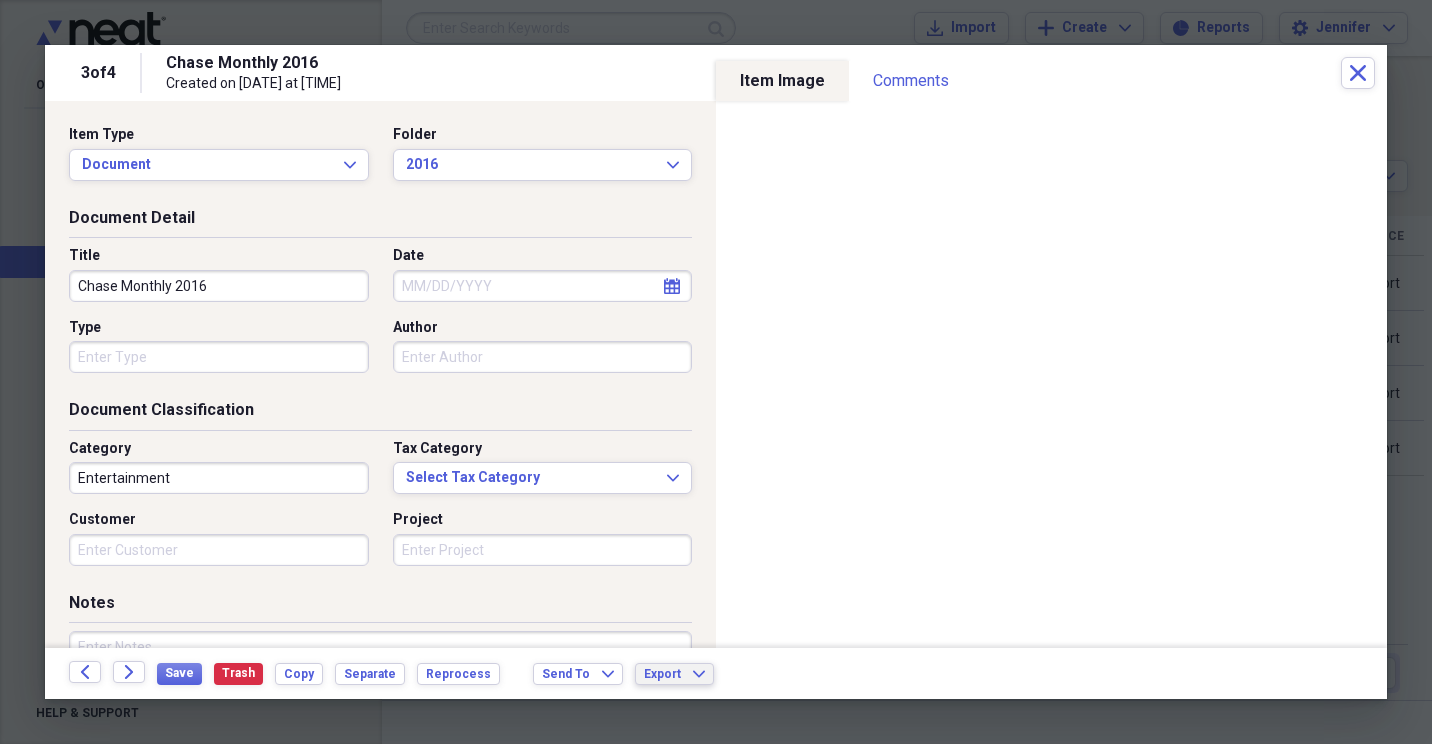 click on "Export Expand" at bounding box center (674, 674) 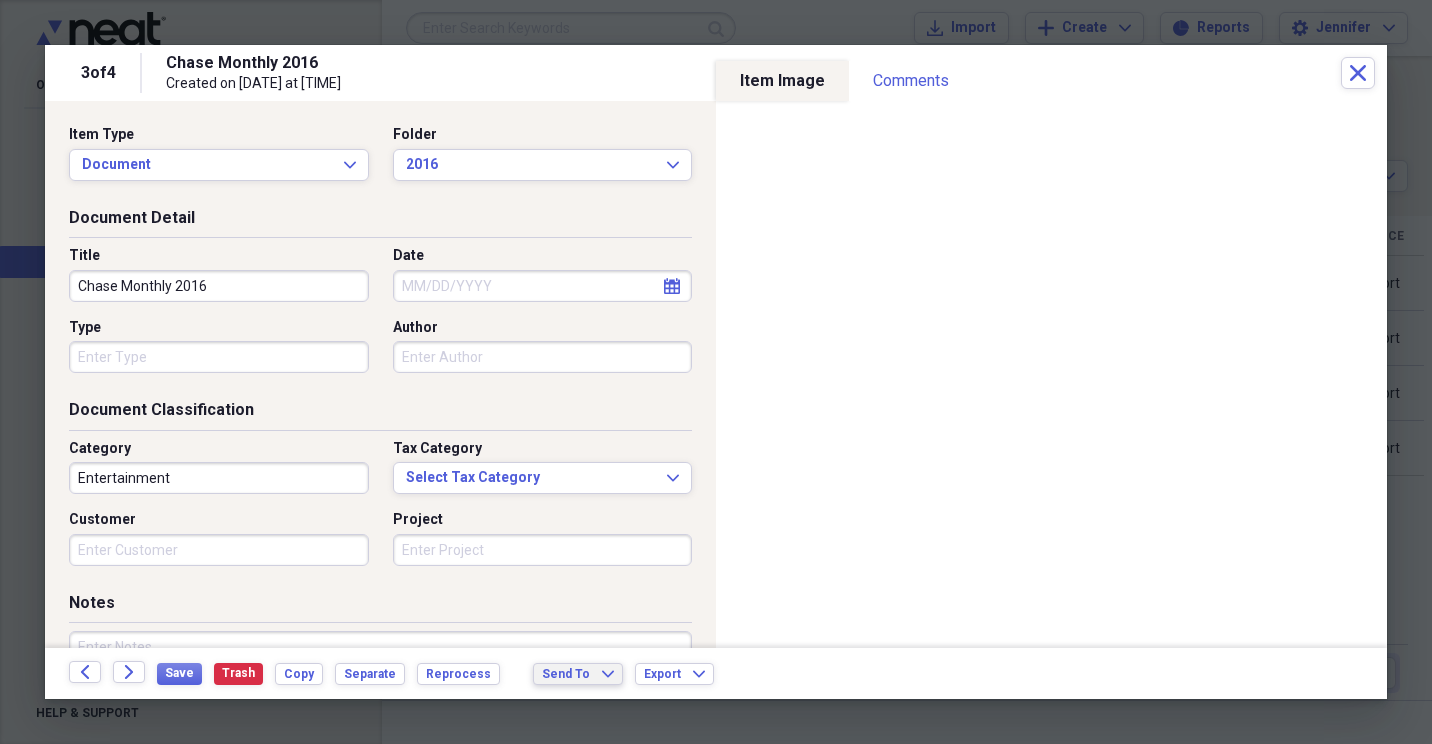 click on "Expand" 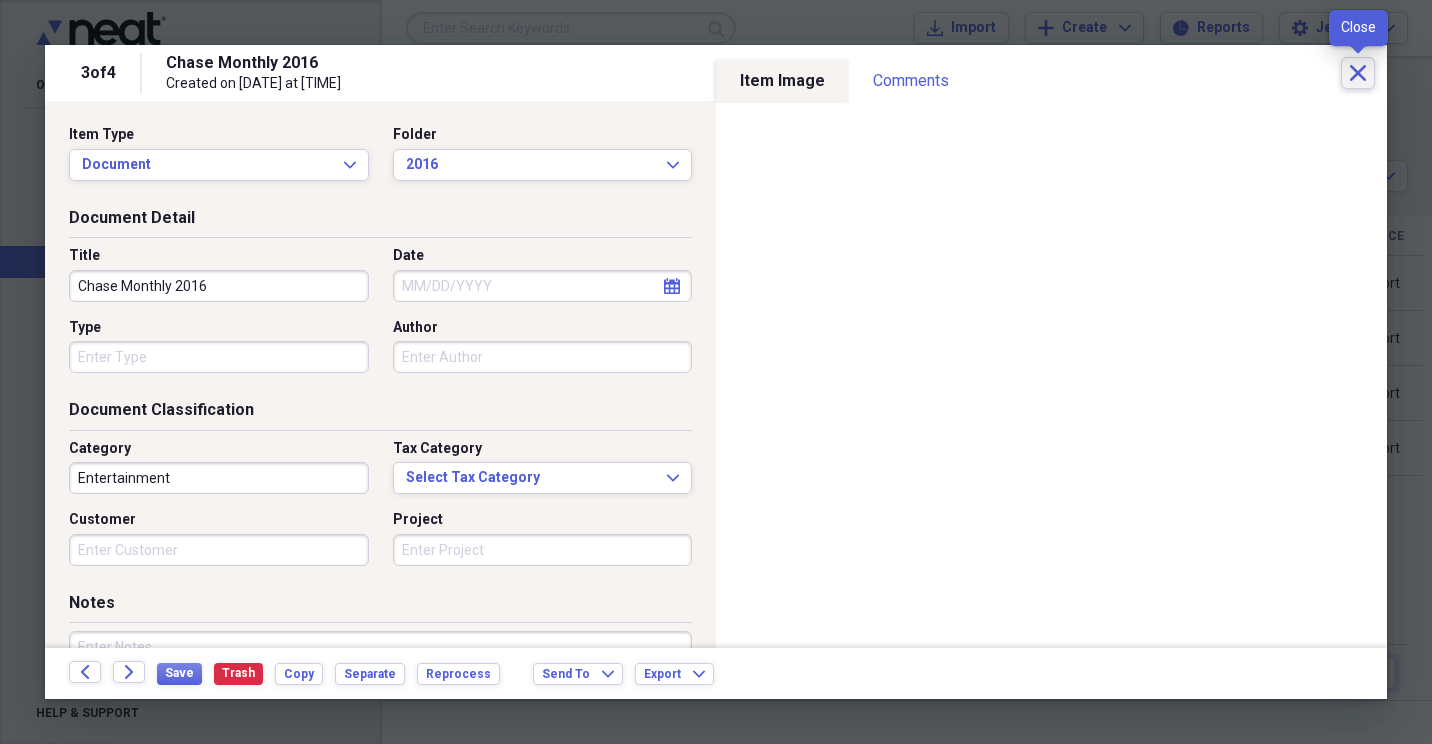 click on "Close" 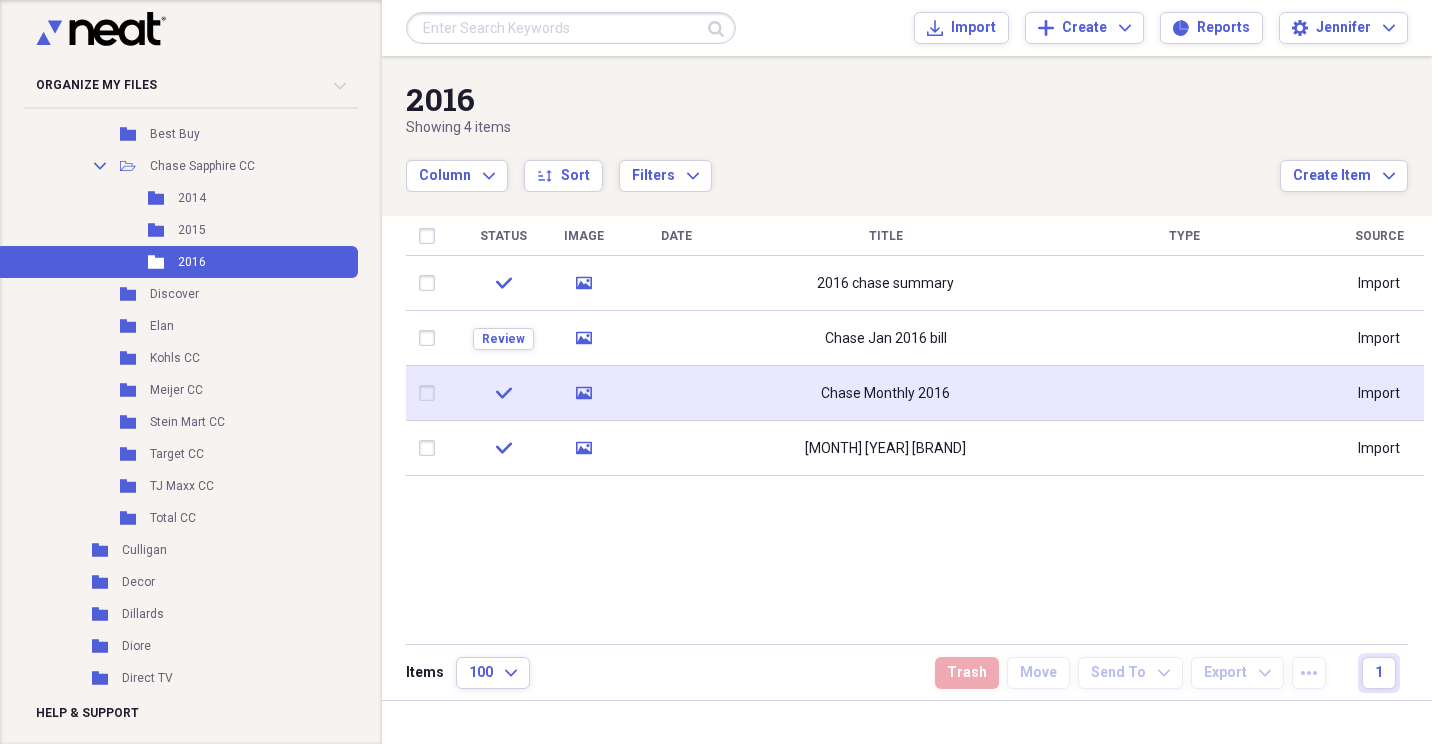 click on "Chase Monthly 2016" at bounding box center (885, 394) 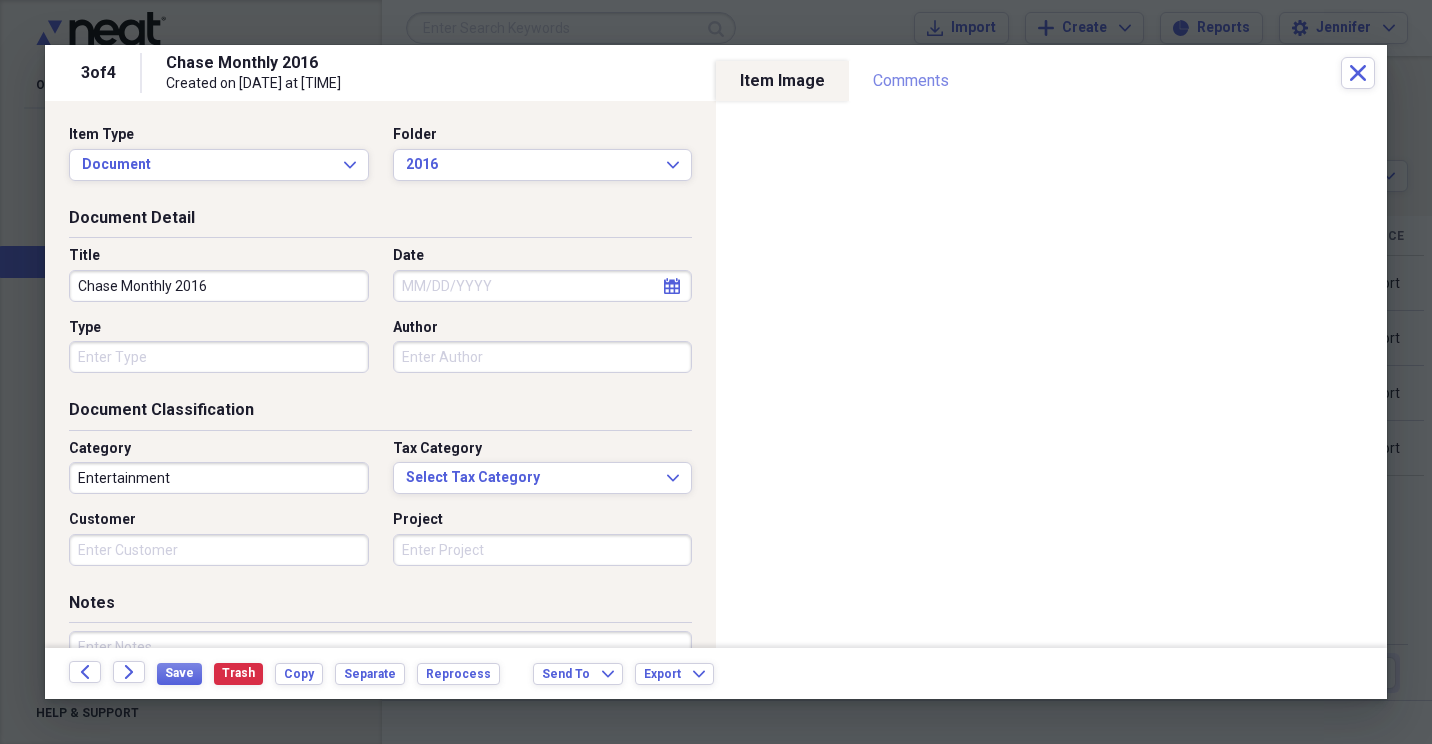 click on "Comments" at bounding box center [911, 81] 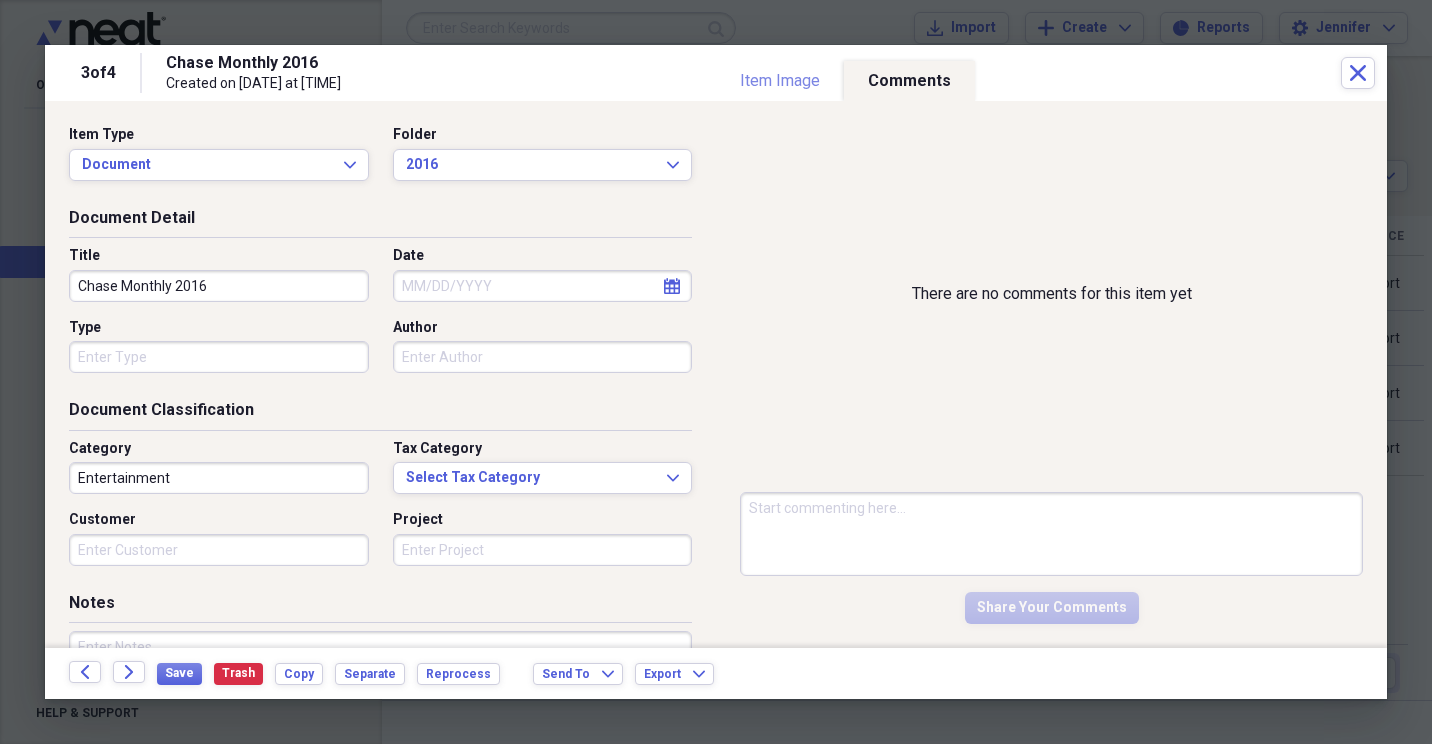 click on "Item Image" at bounding box center [780, 81] 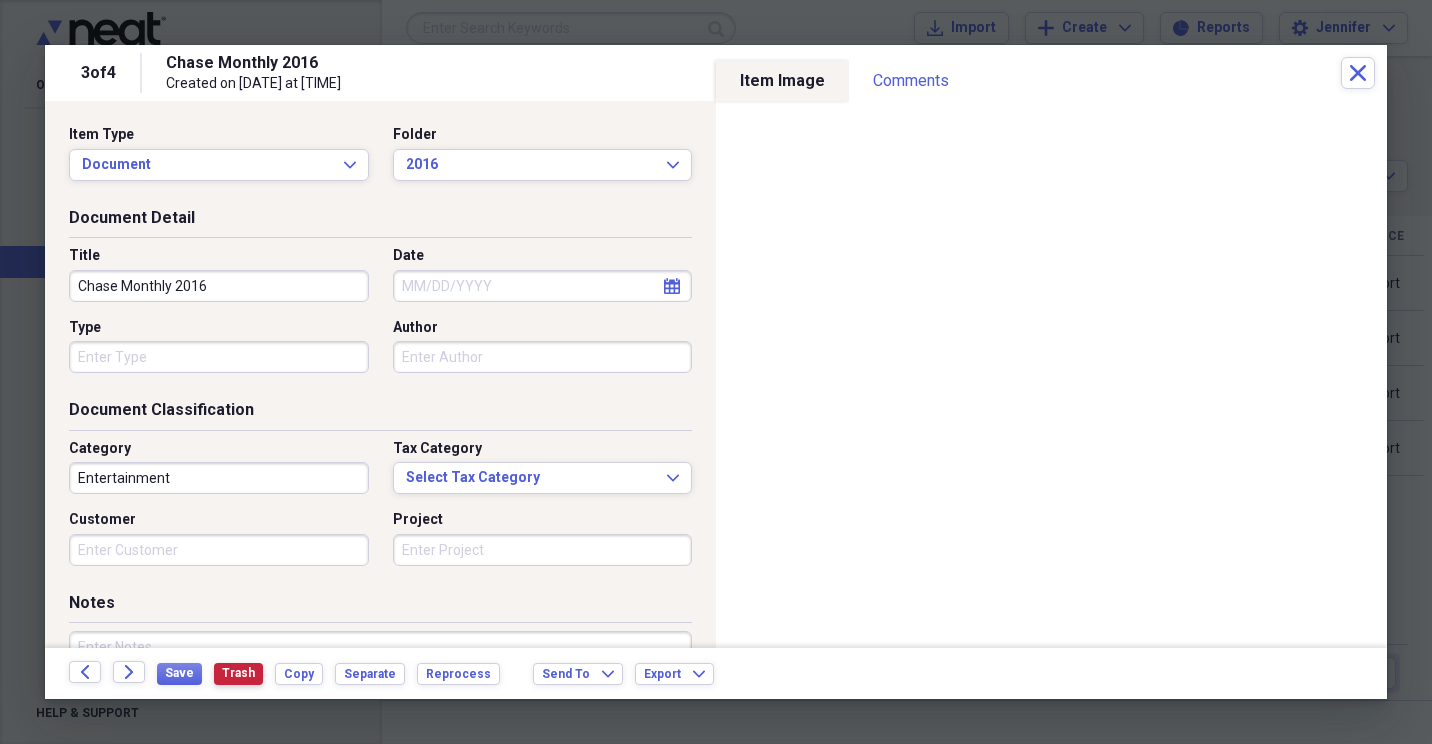 click on "Trash" at bounding box center [238, 673] 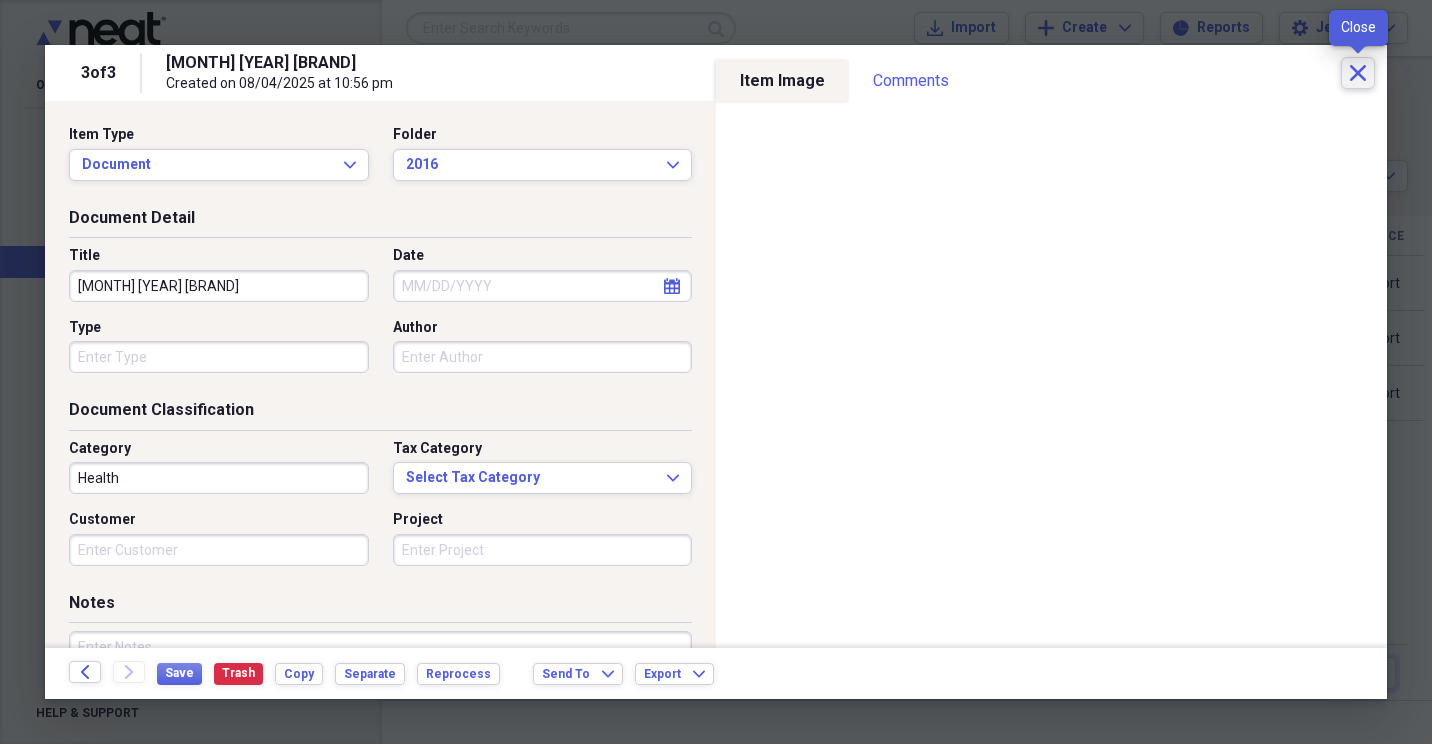 click 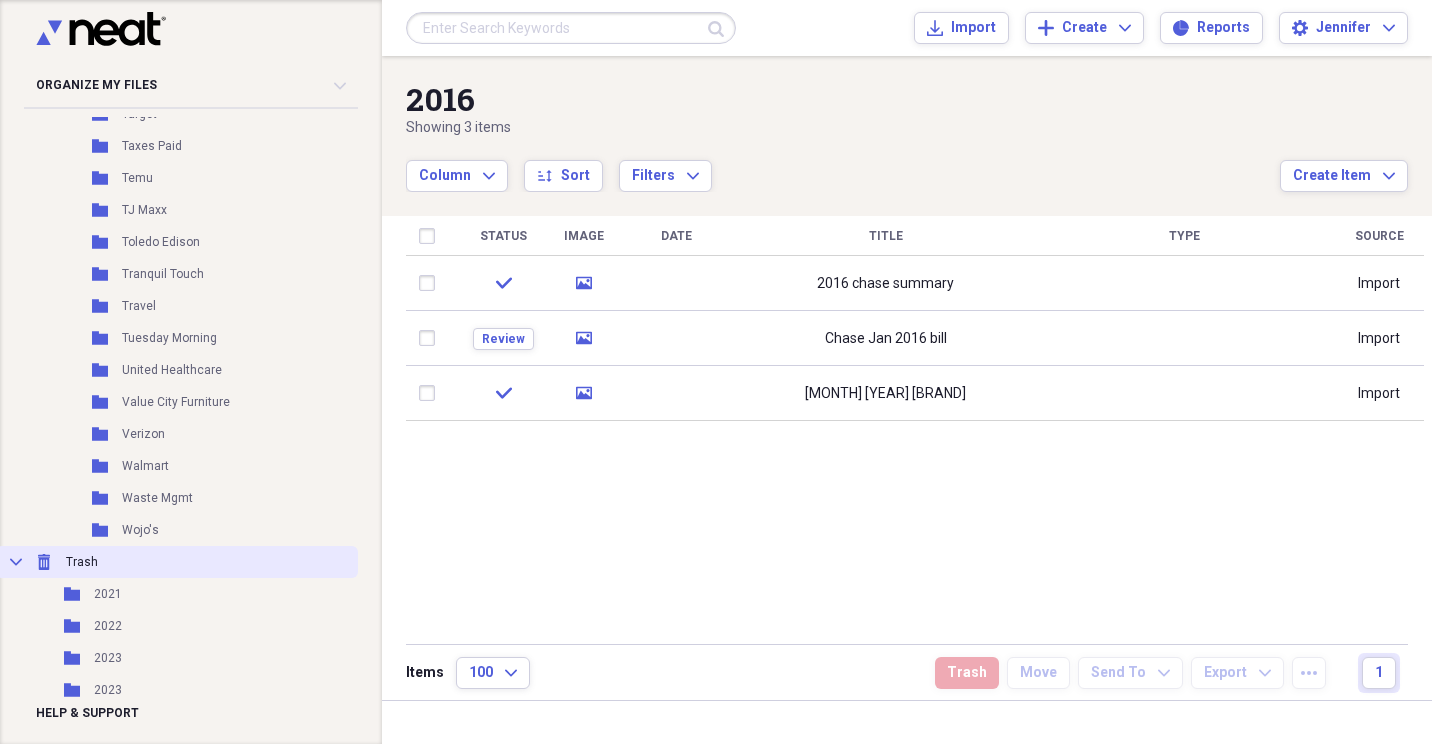 scroll, scrollTop: 4759, scrollLeft: 0, axis: vertical 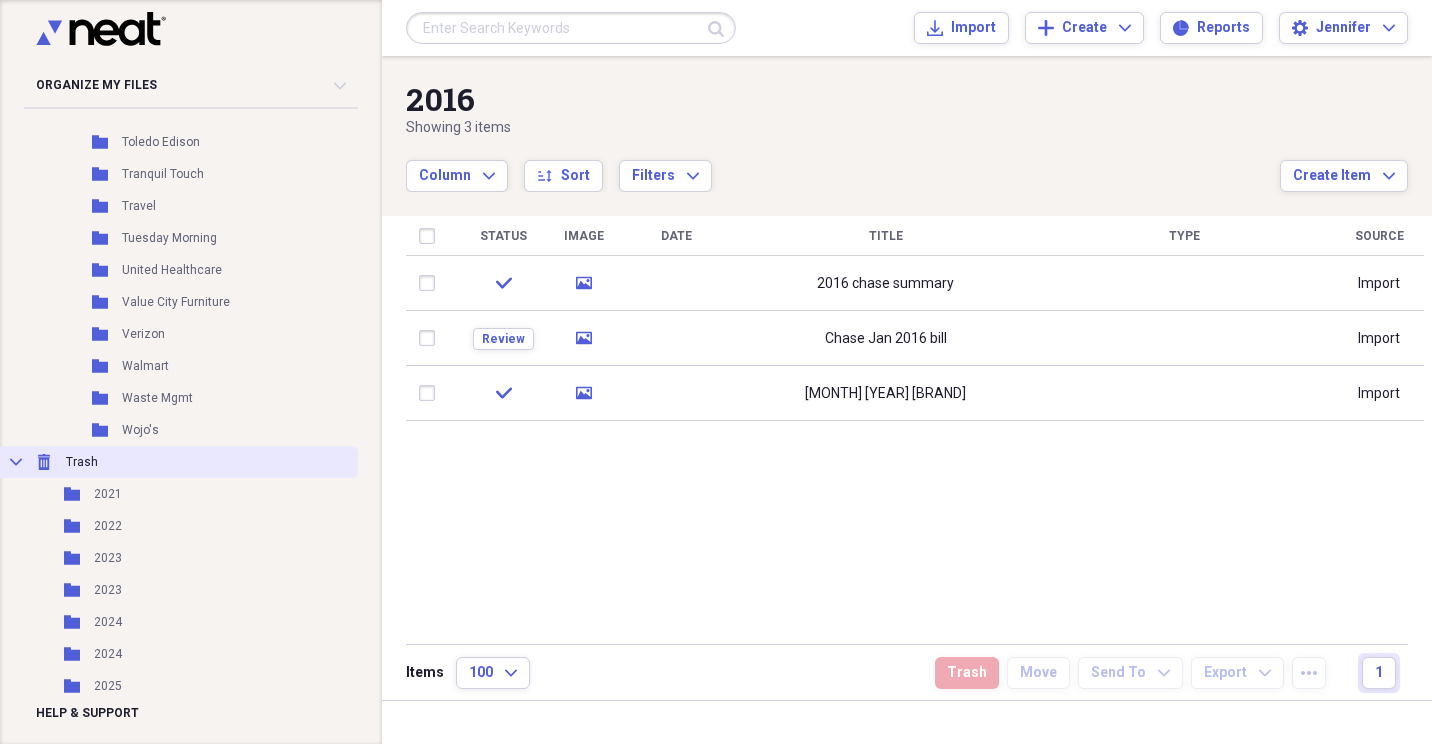 click on "Collapse Trash Trash" at bounding box center [177, 462] 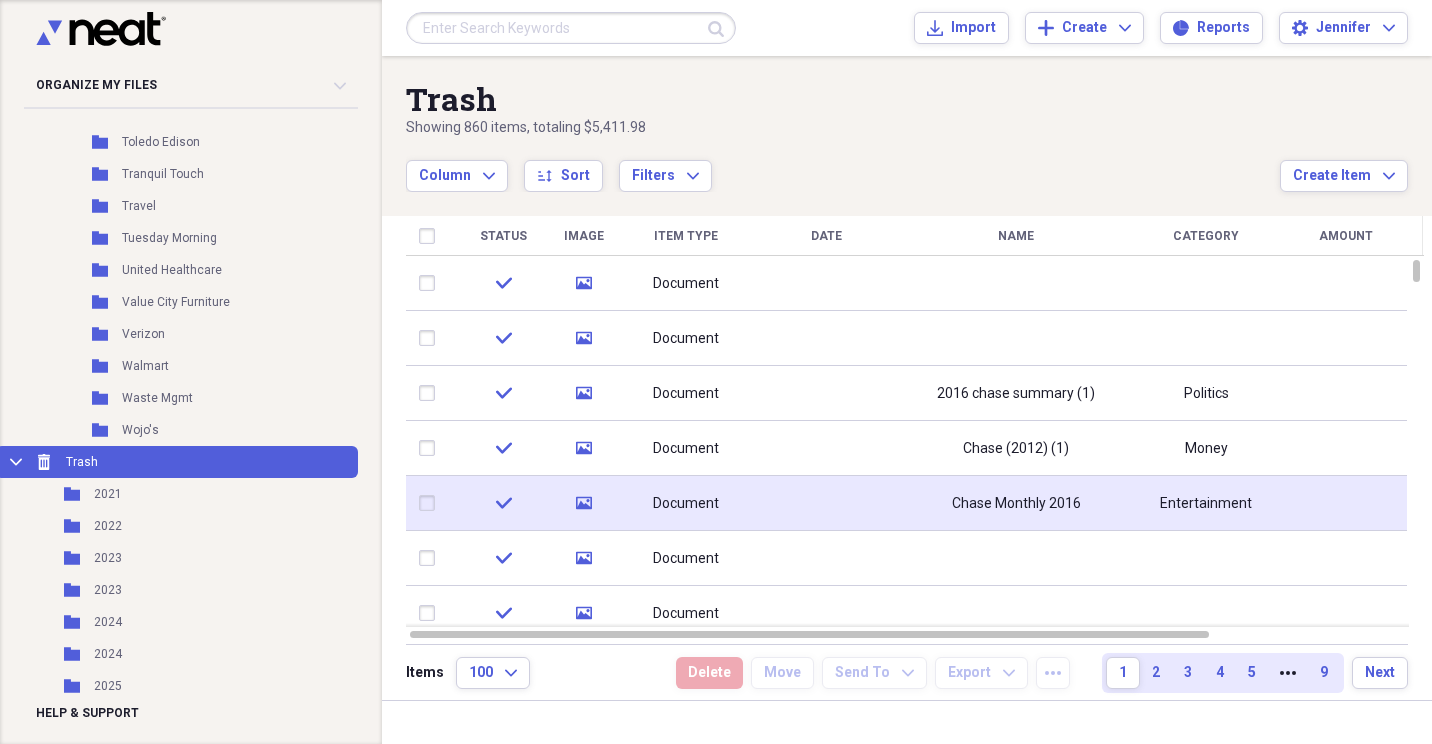 click at bounding box center (431, 503) 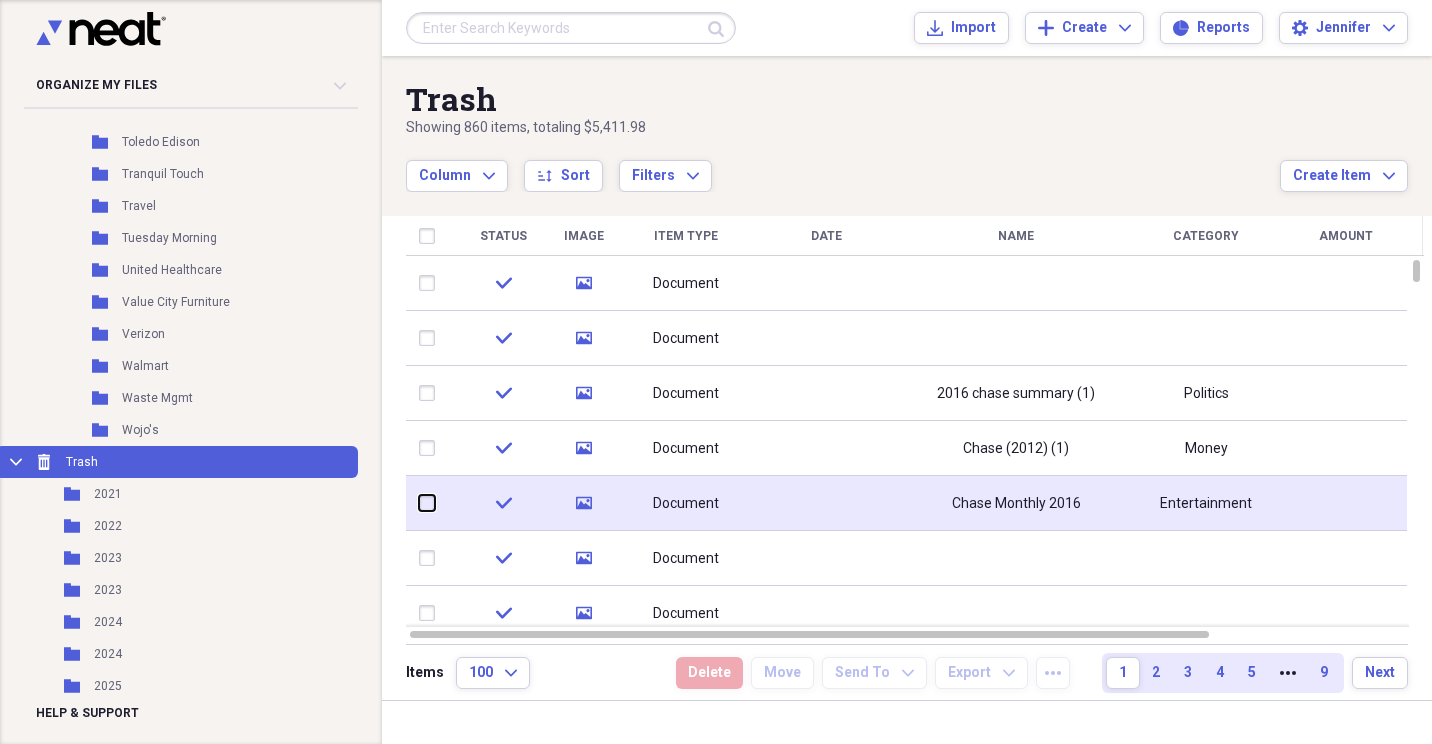 click at bounding box center (419, 503) 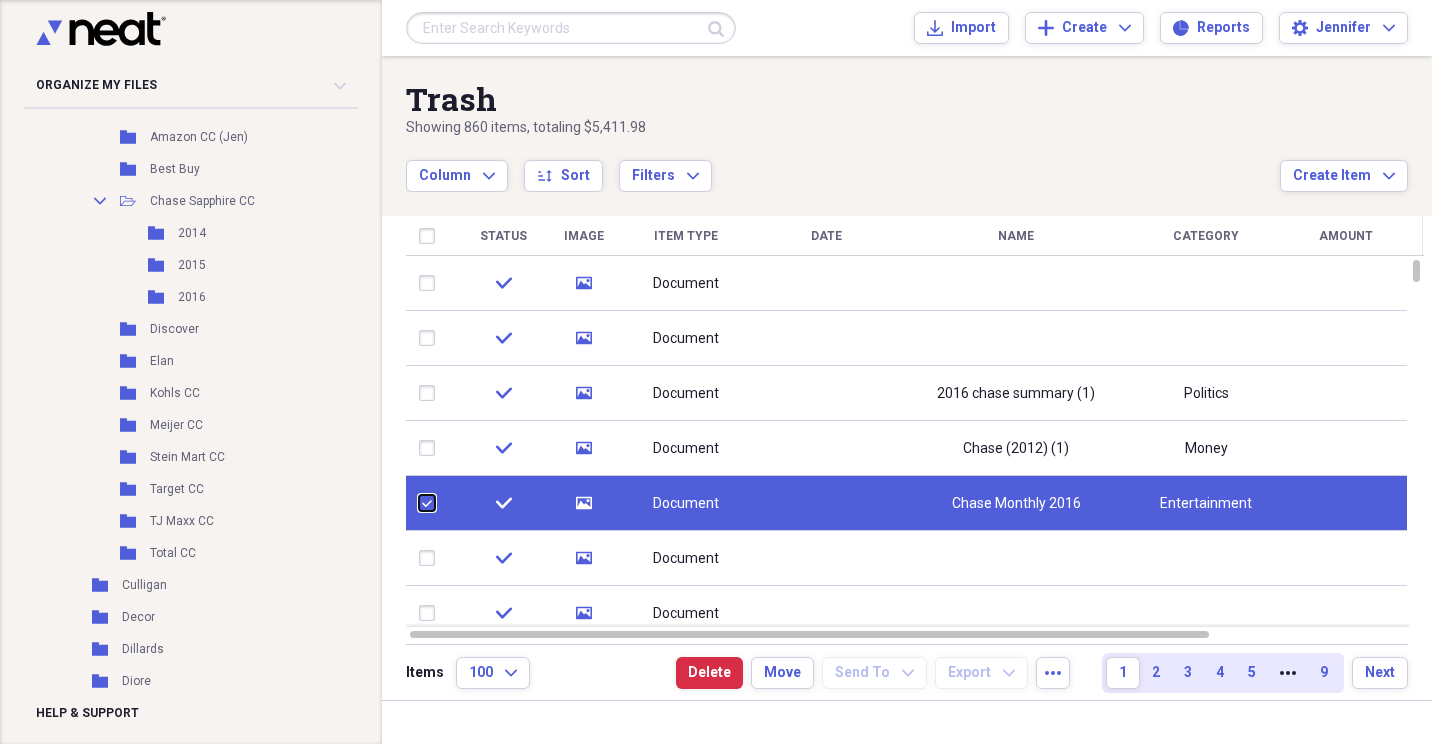 scroll, scrollTop: 1659, scrollLeft: 0, axis: vertical 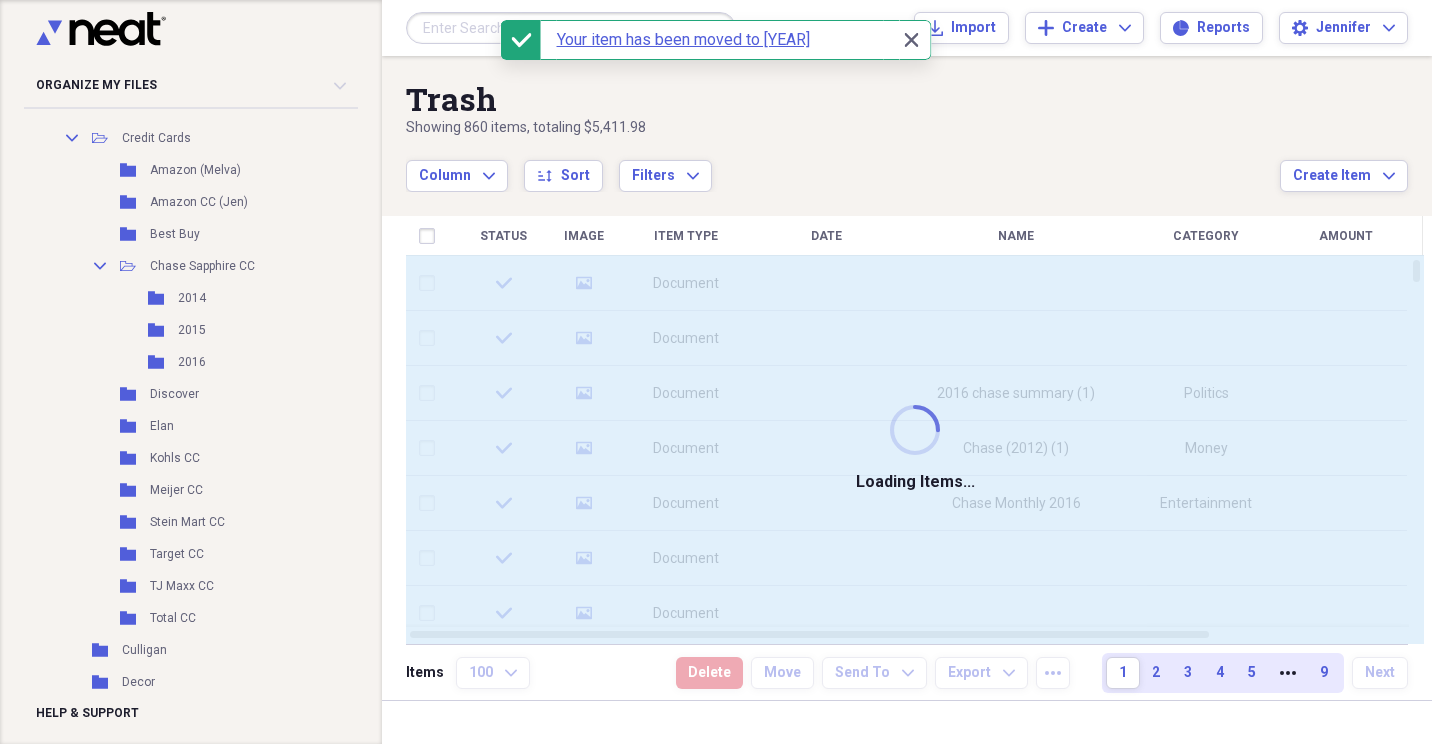checkbox on "false" 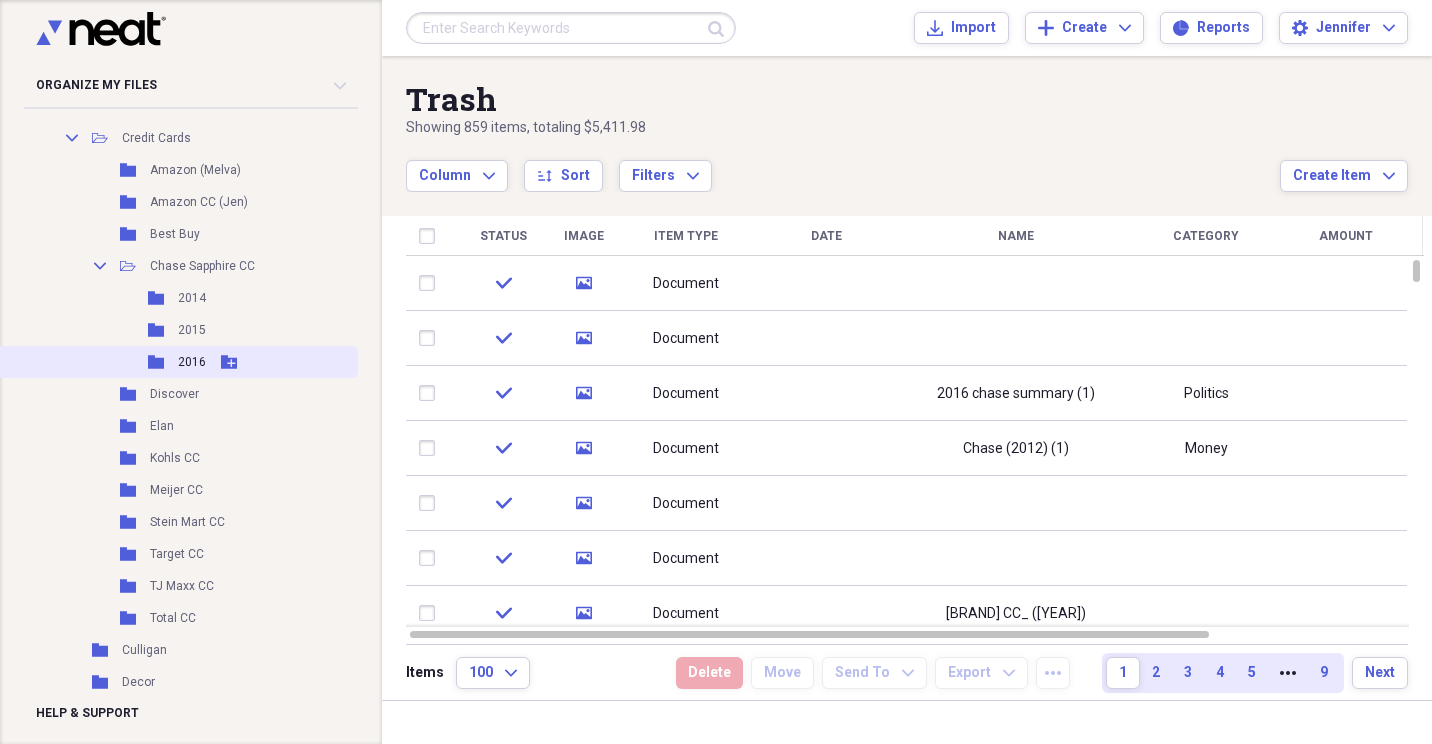 click on "2016" at bounding box center (192, 362) 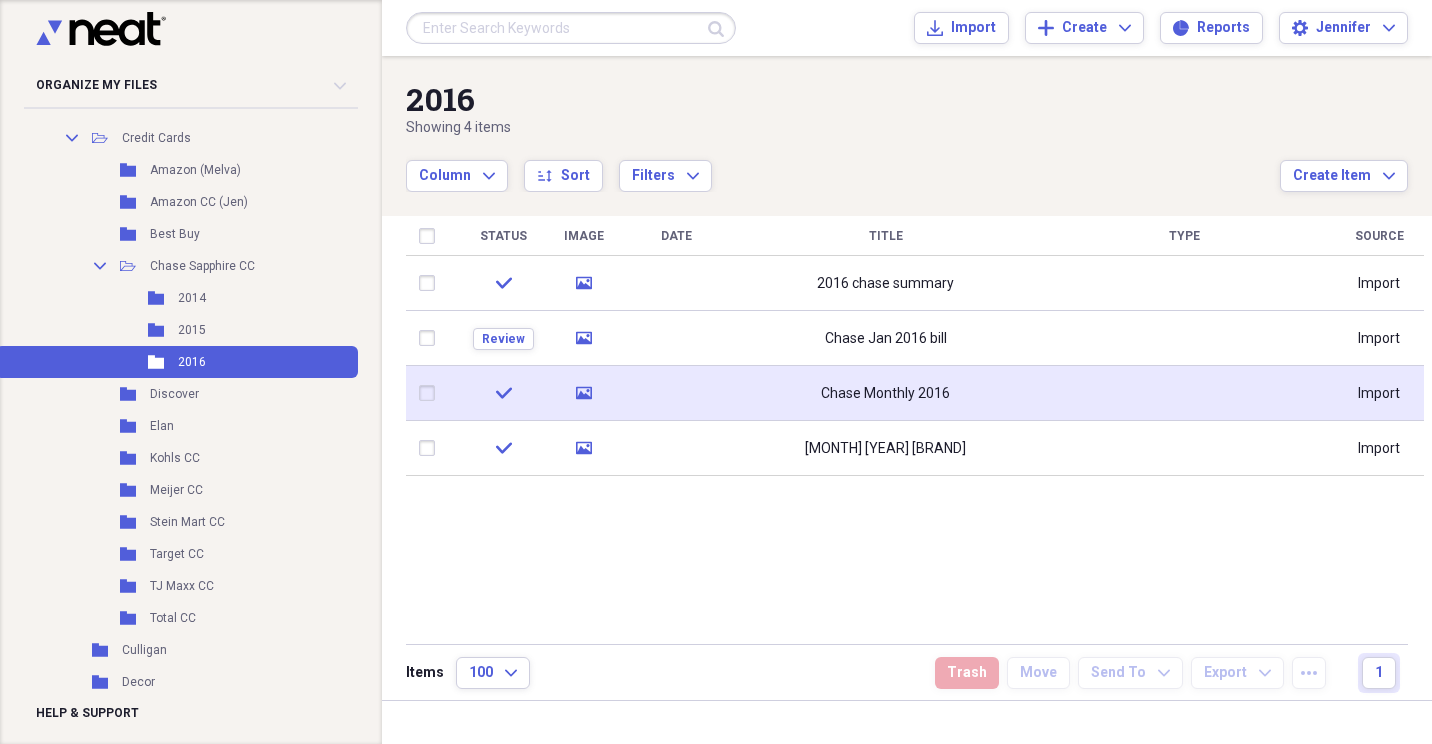 click at bounding box center [1184, 393] 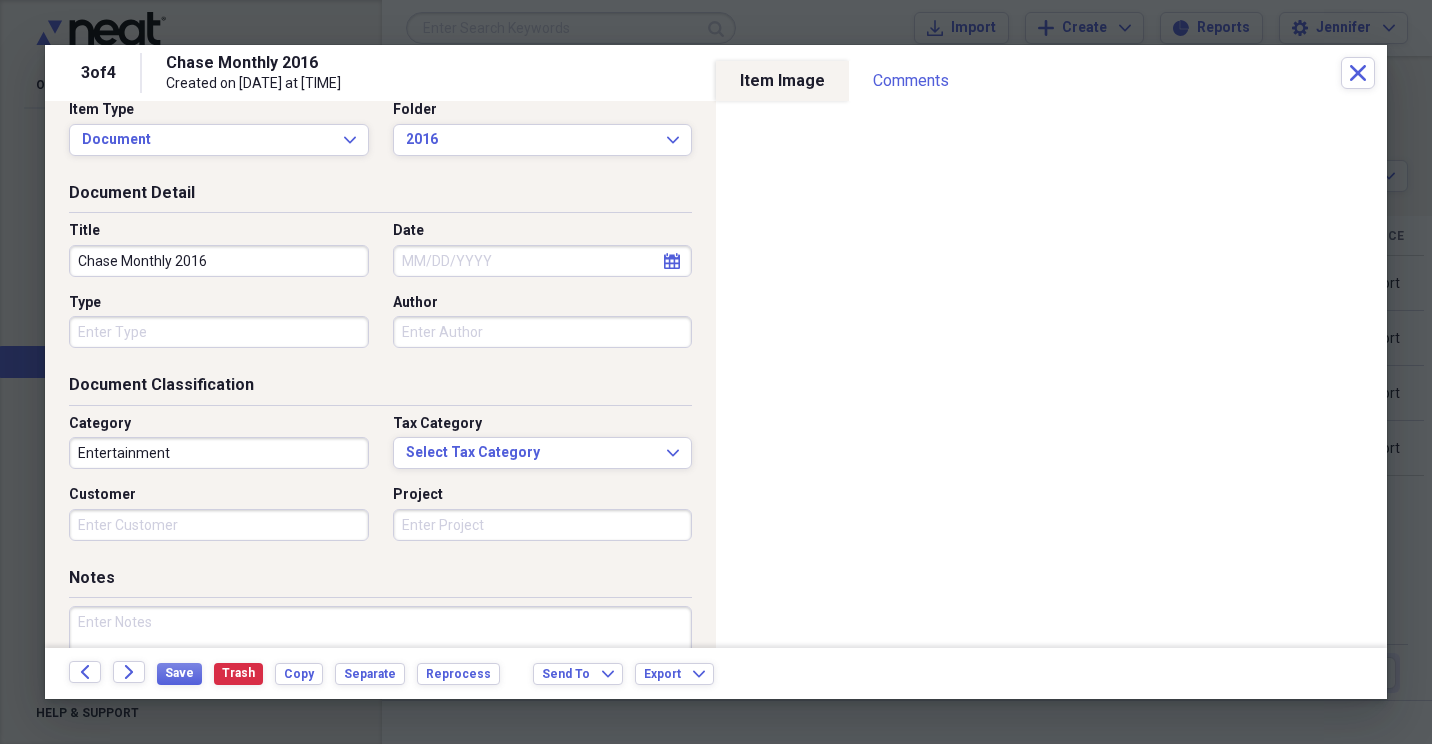 scroll, scrollTop: 0, scrollLeft: 0, axis: both 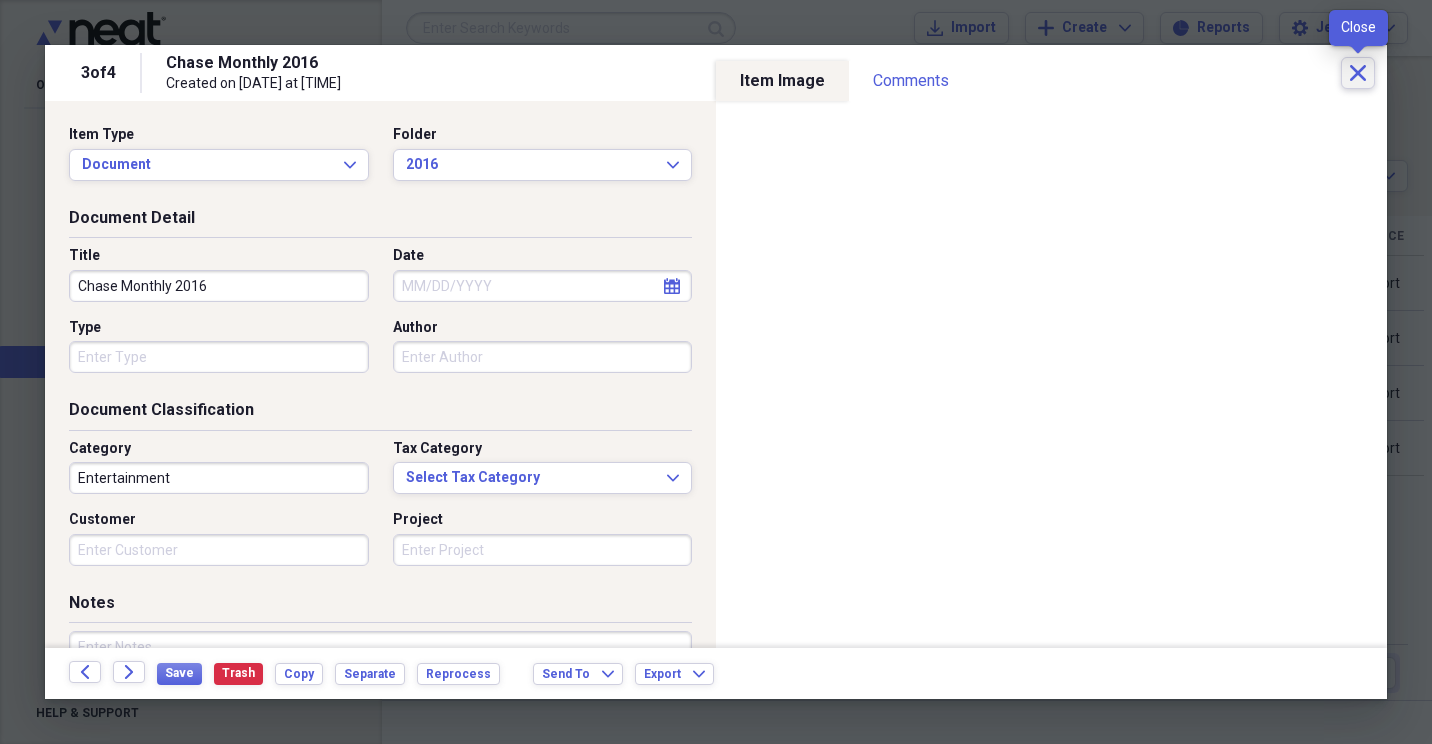 click 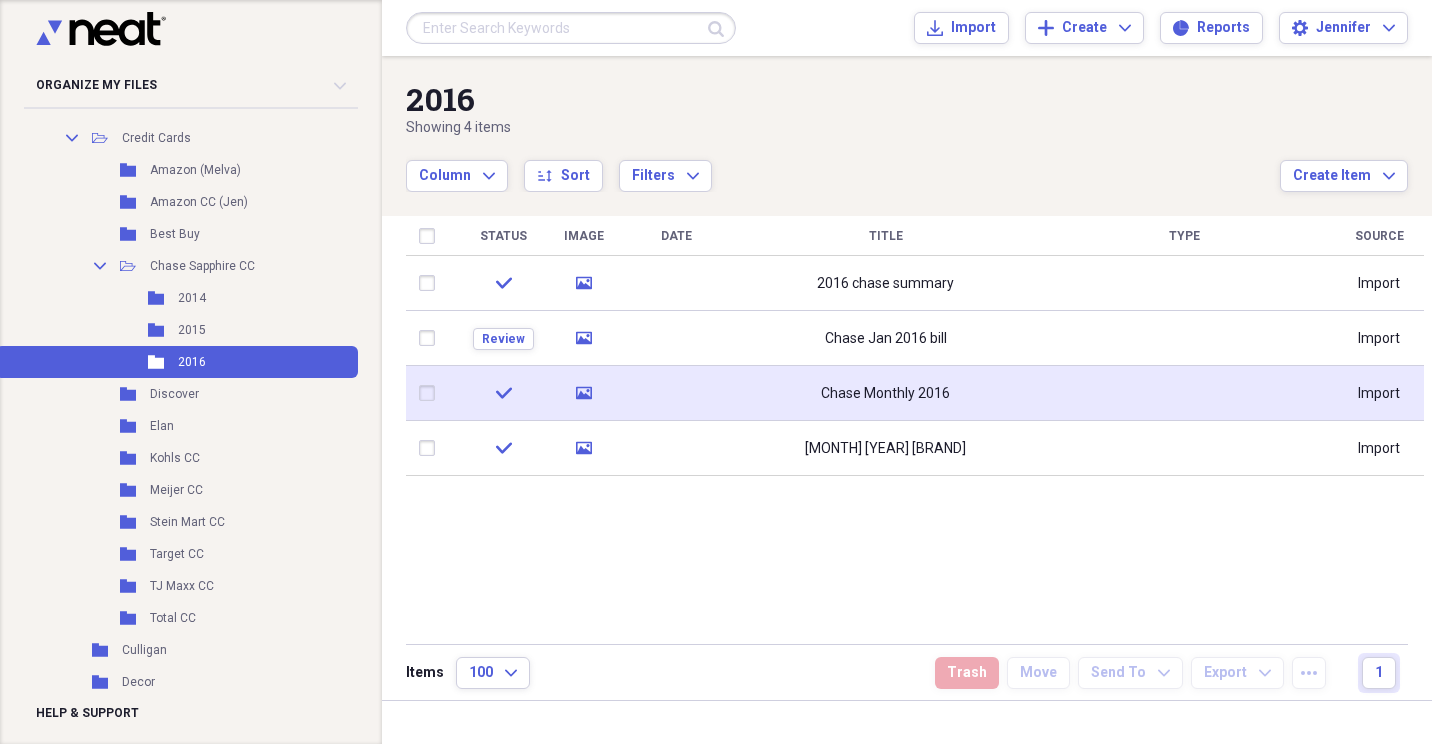 click on "Chase Monthly 2016" at bounding box center [885, 394] 